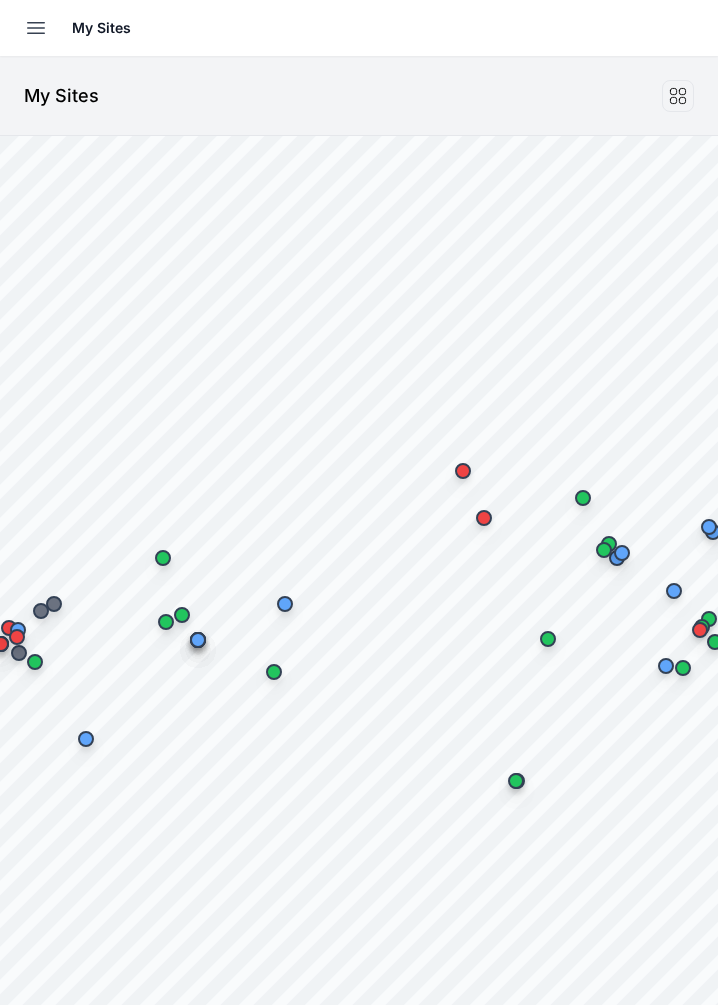 scroll, scrollTop: 0, scrollLeft: 0, axis: both 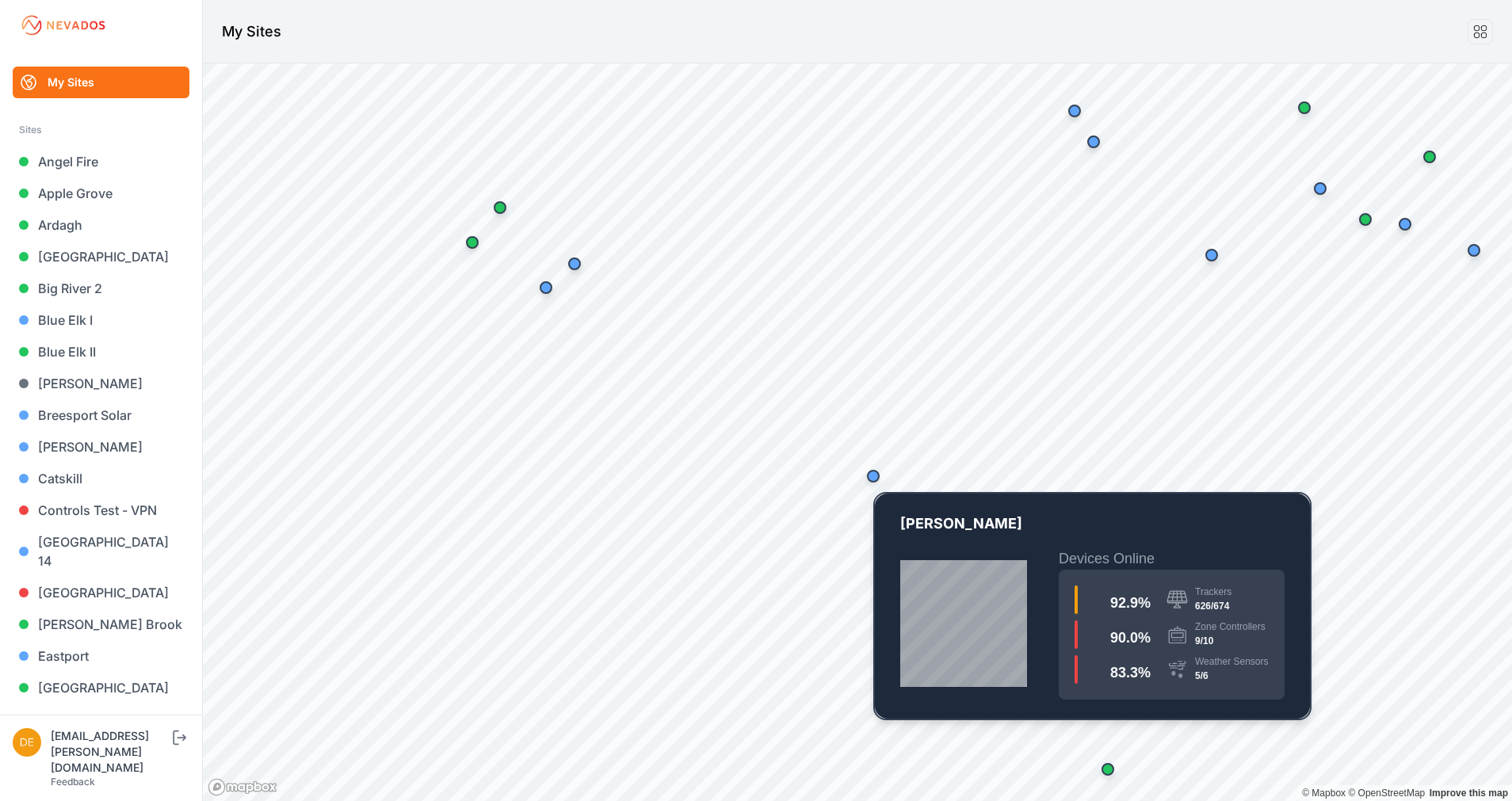 click at bounding box center [873, 476] 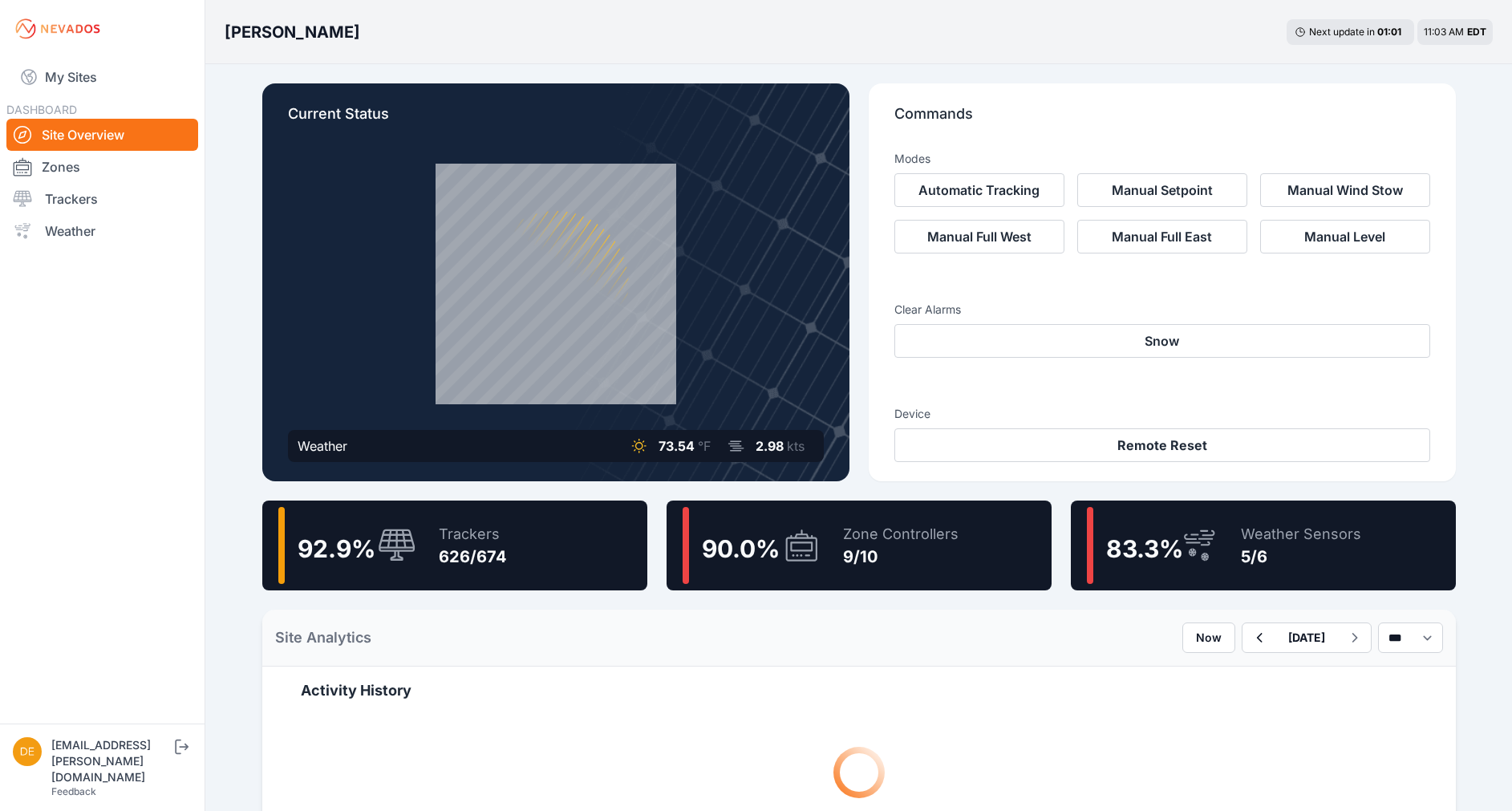 click on "9/10" at bounding box center [901, 557] 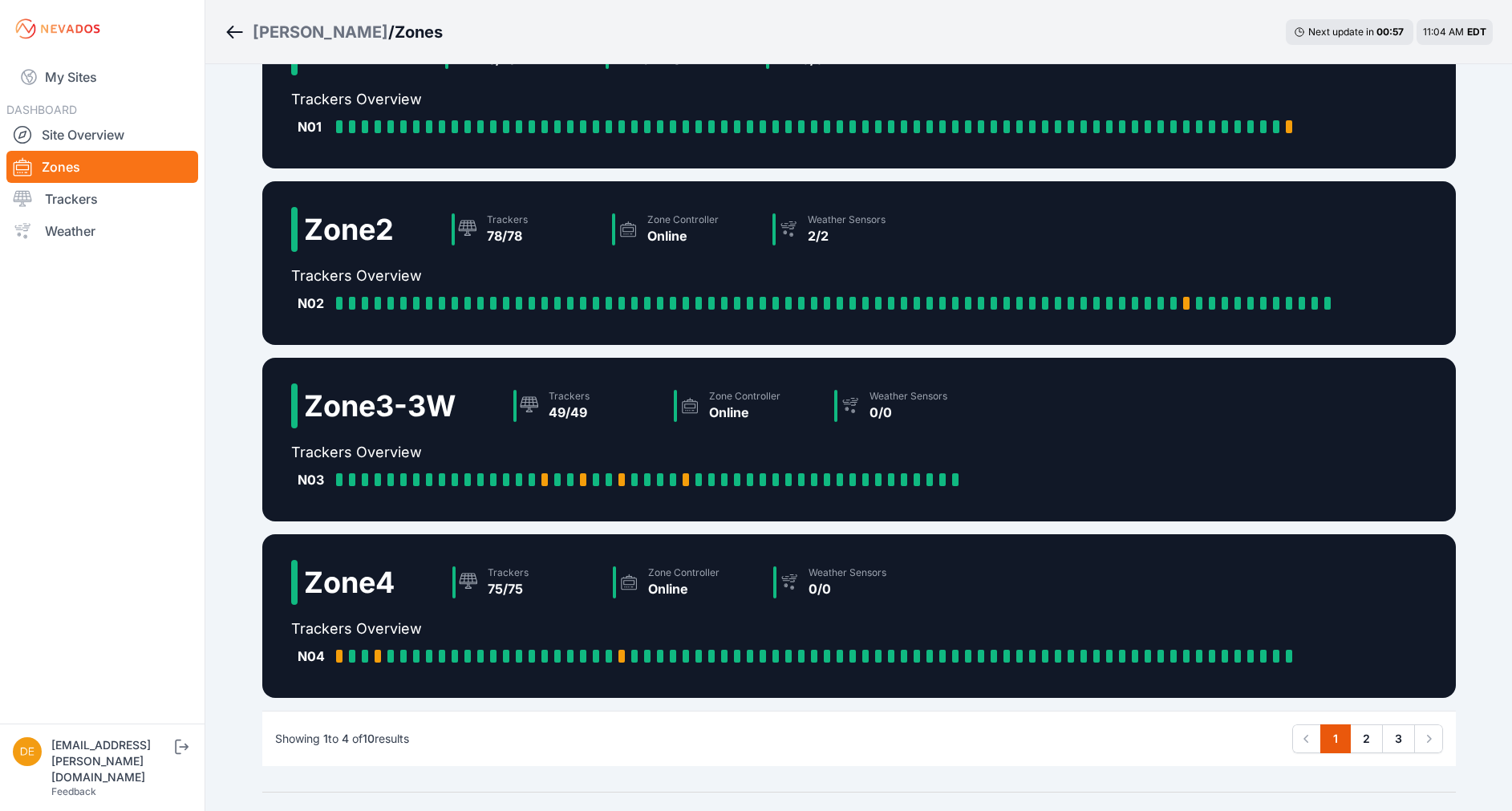 scroll, scrollTop: 115, scrollLeft: 0, axis: vertical 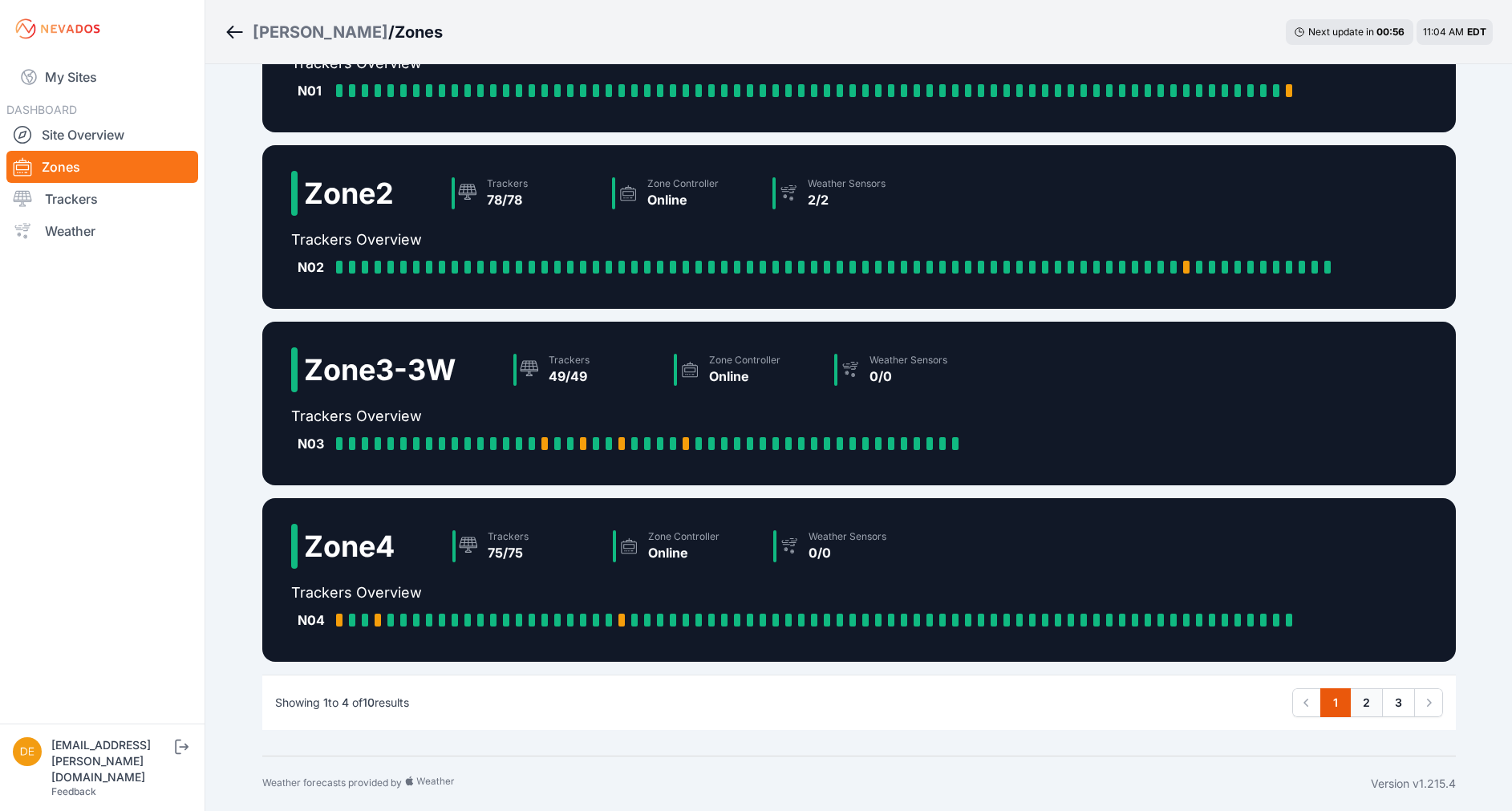 click on "2" at bounding box center (1366, 703) 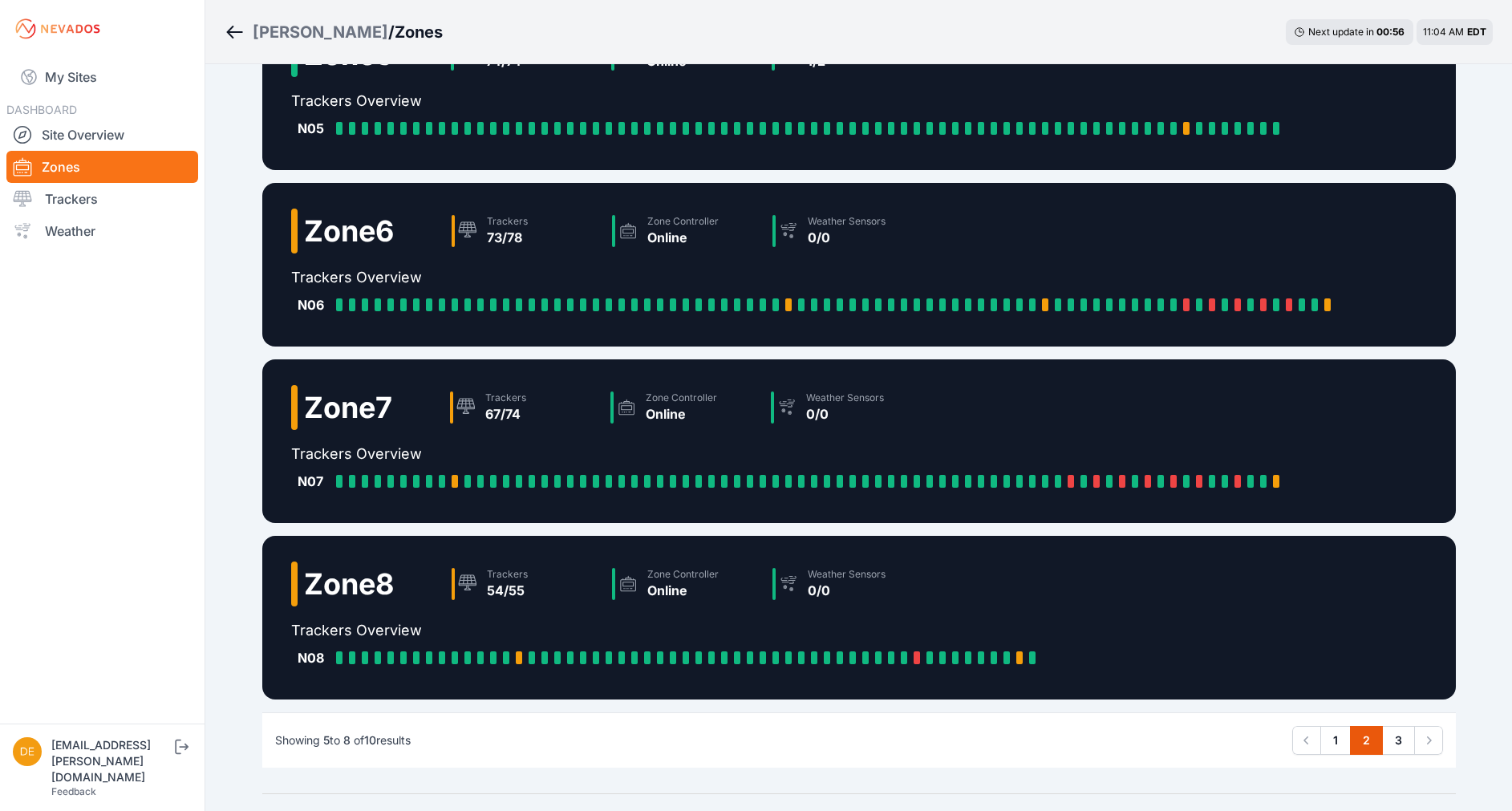 scroll, scrollTop: 115, scrollLeft: 0, axis: vertical 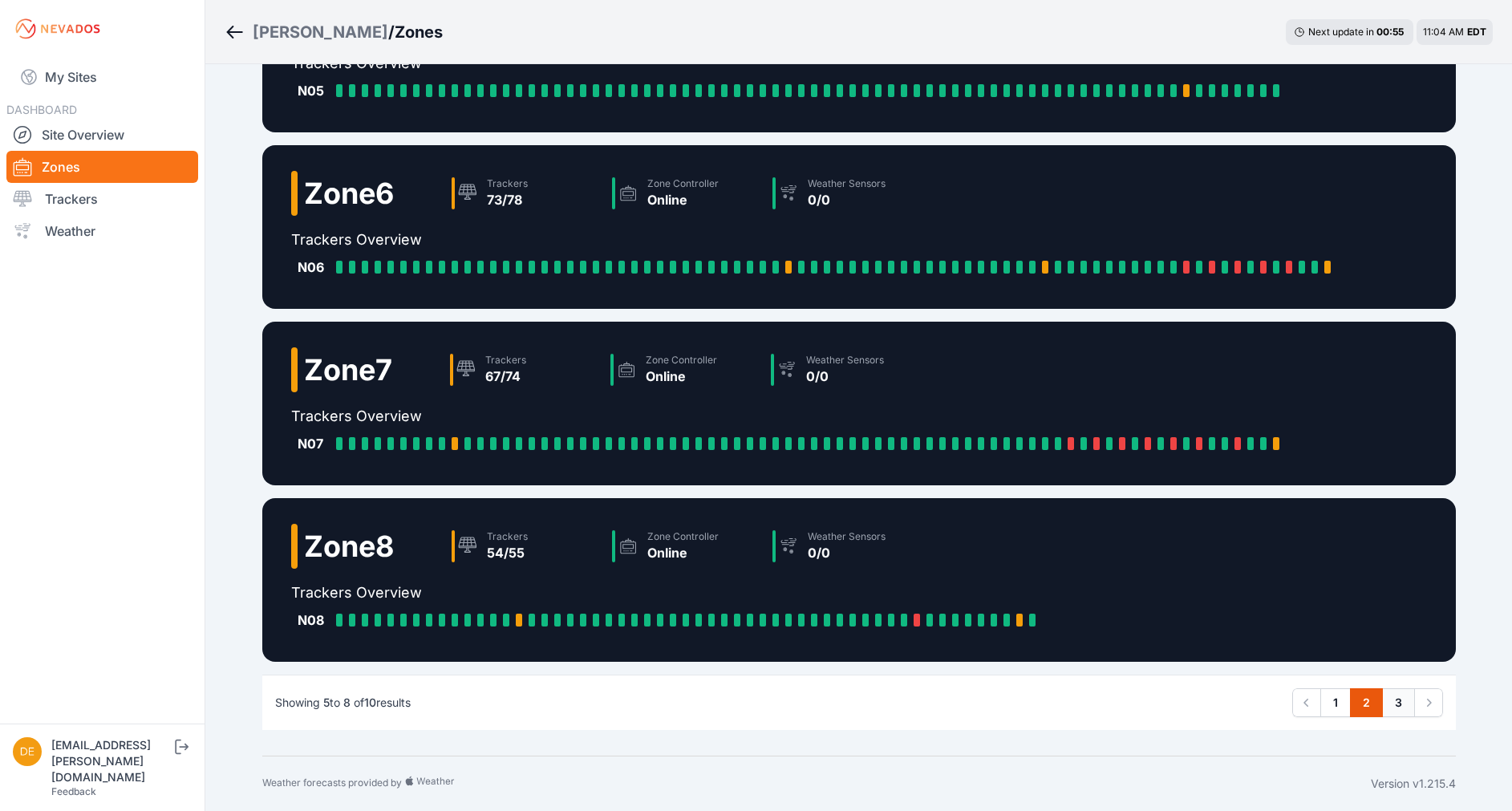 click on "3" at bounding box center [1398, 703] 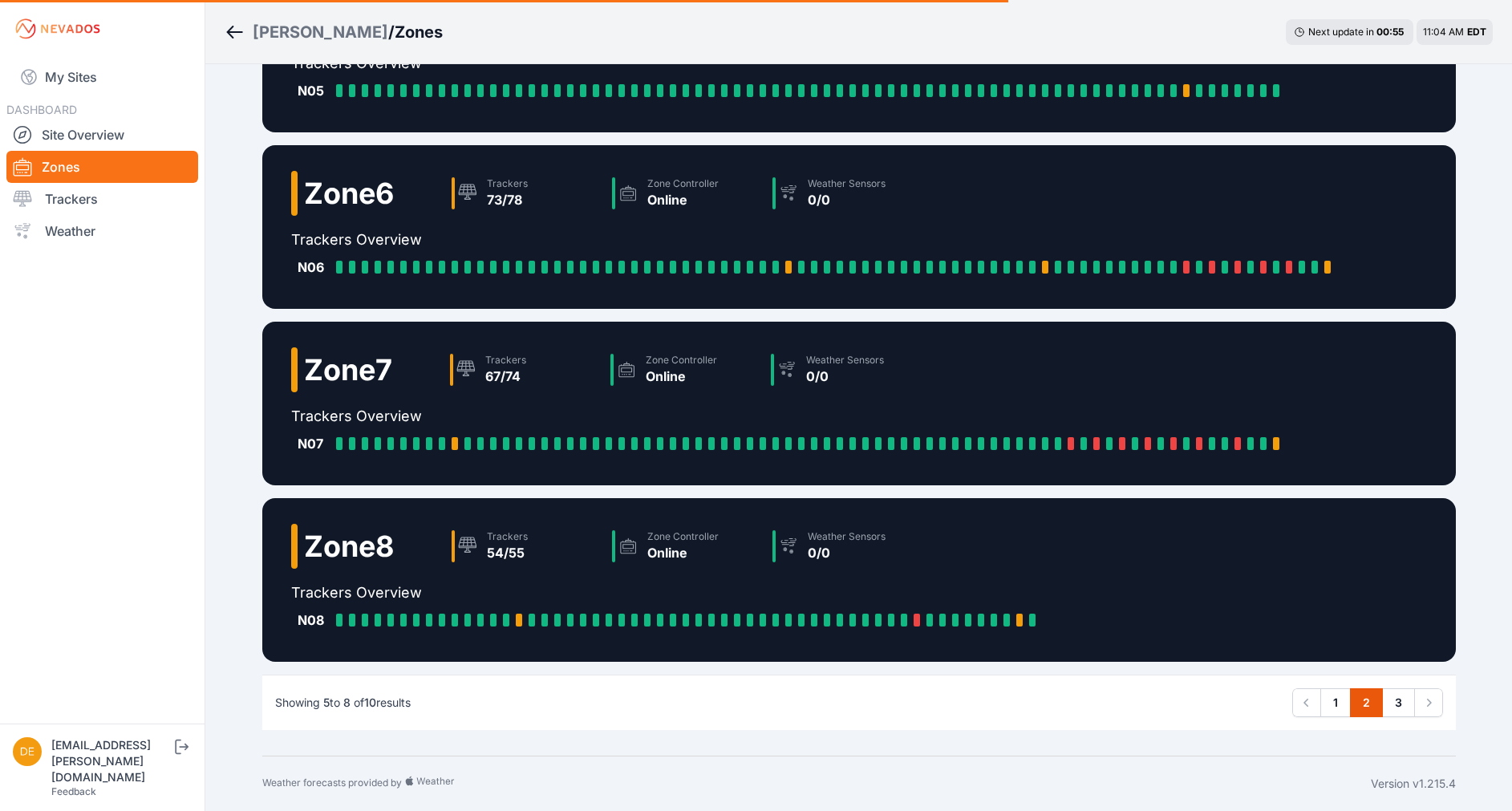 scroll, scrollTop: 0, scrollLeft: 0, axis: both 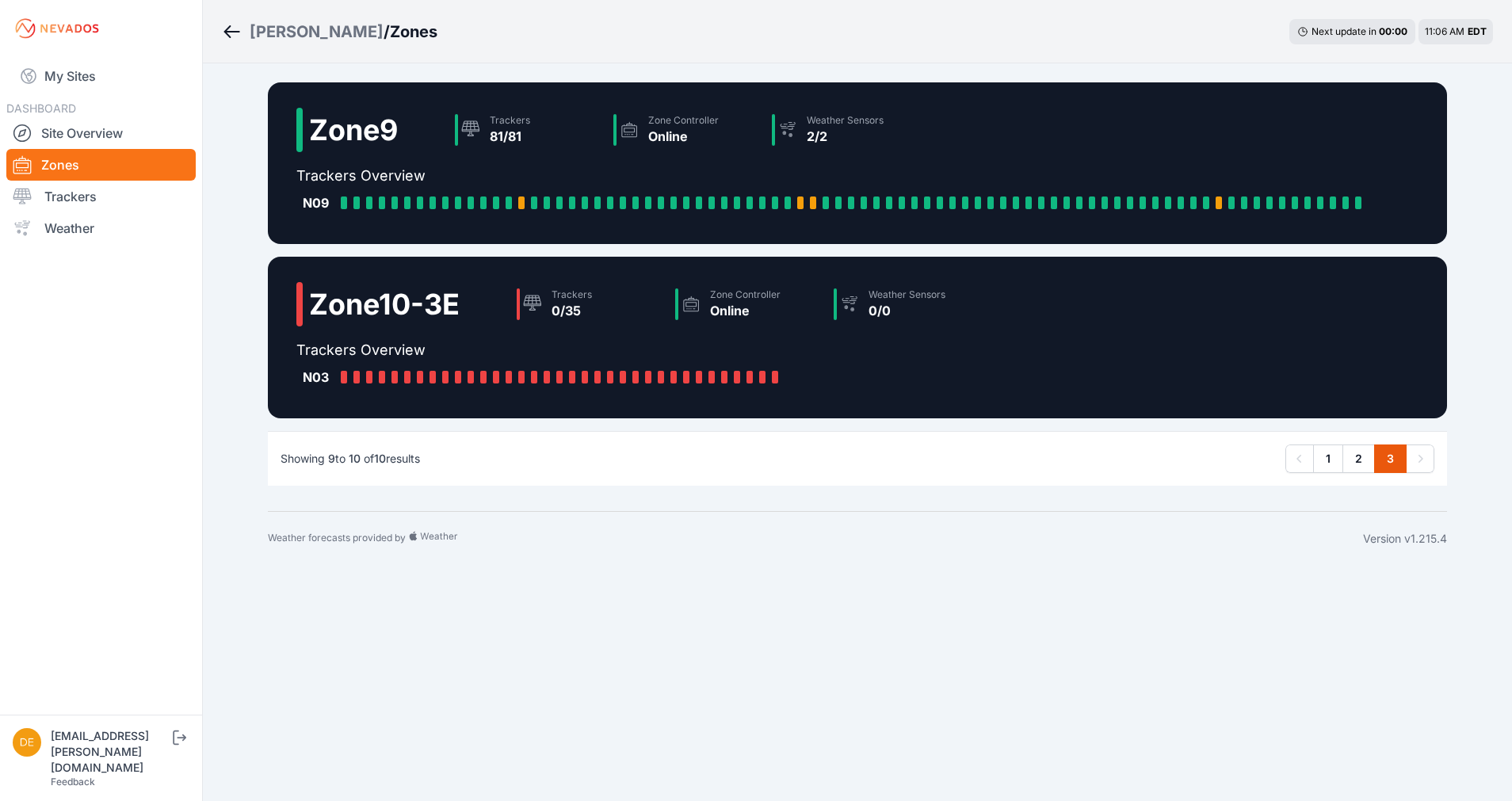 click 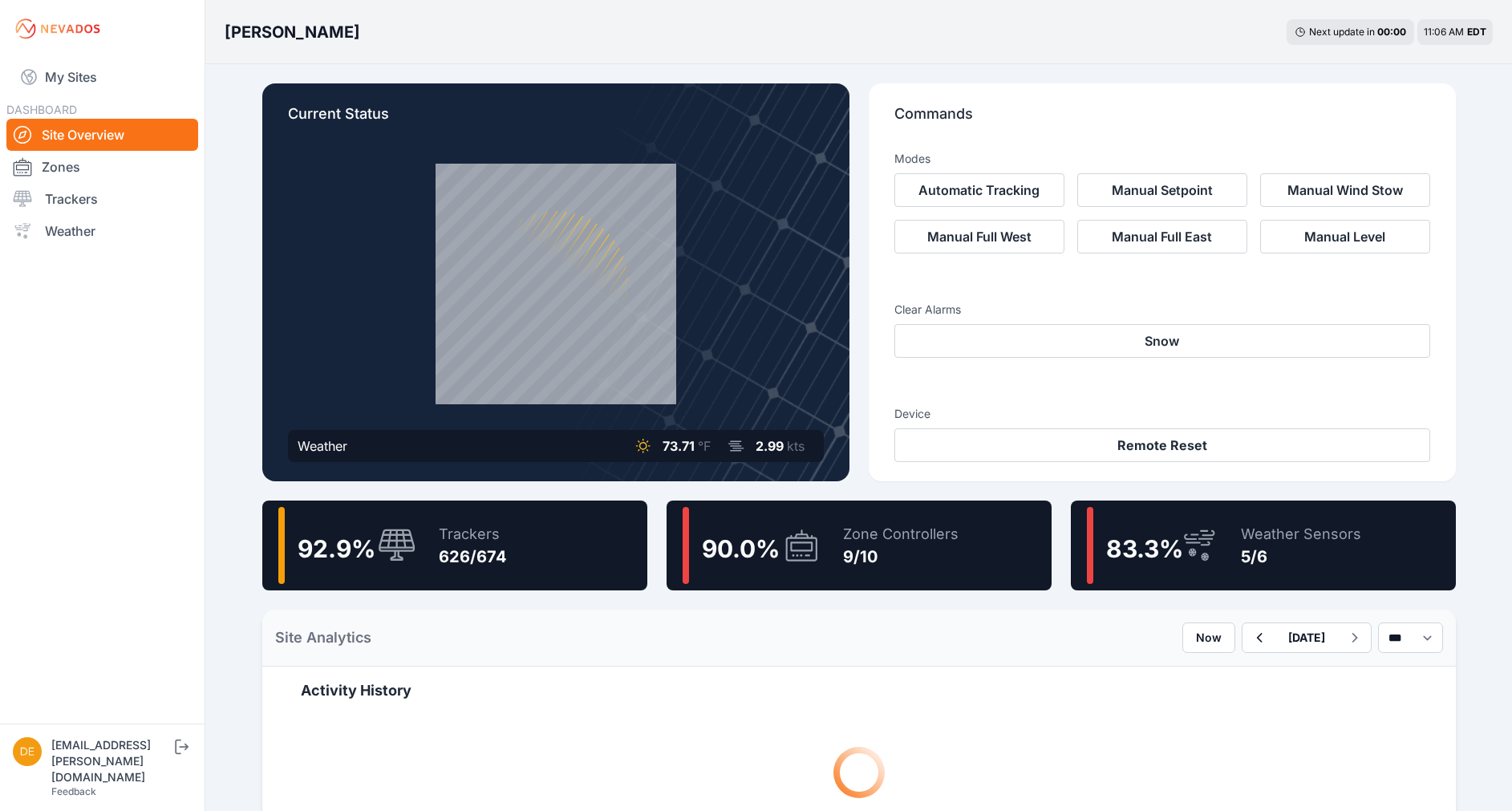 click on "626/674" at bounding box center [472, 557] 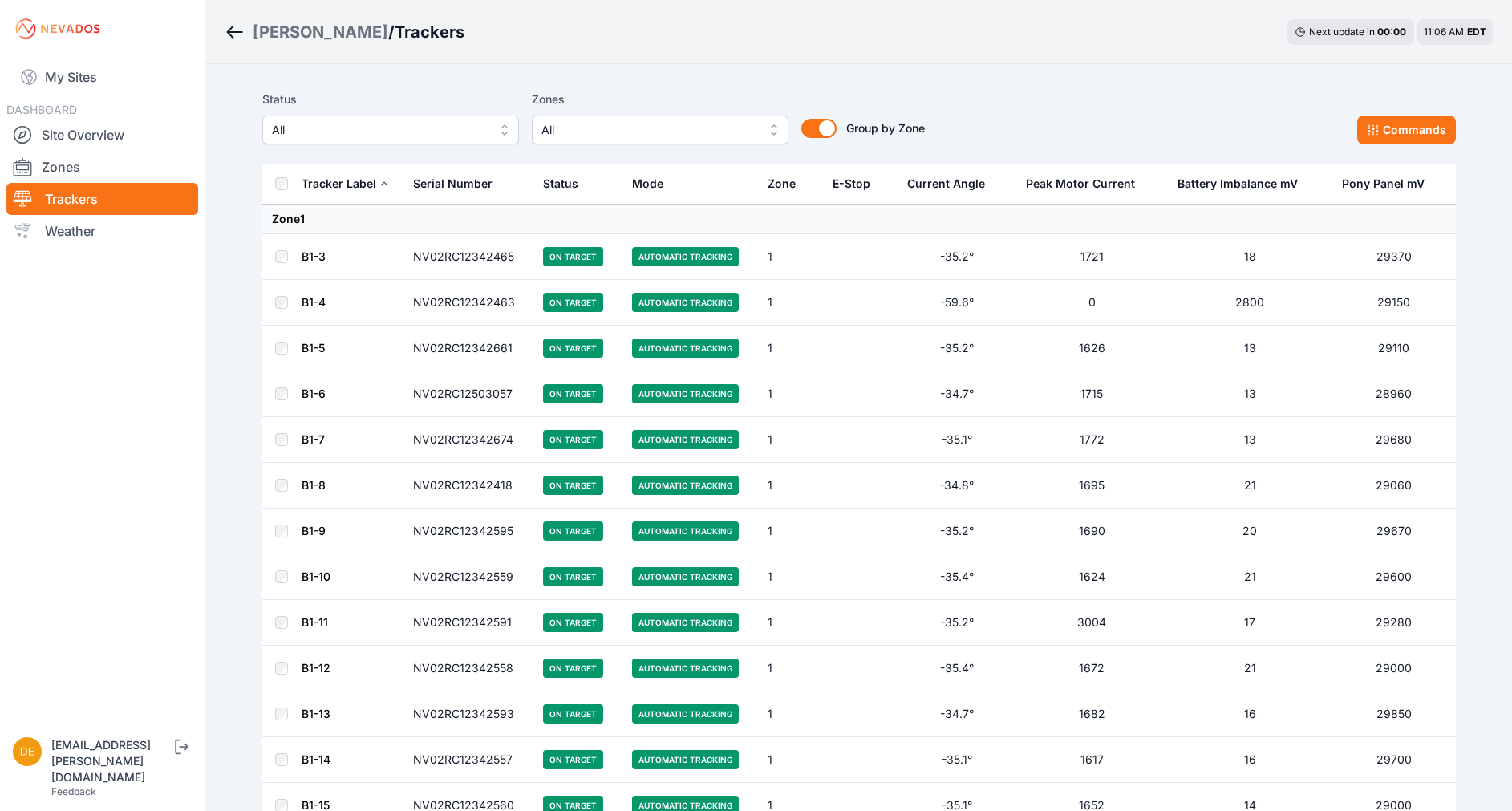 click on "All" at bounding box center [379, 130] 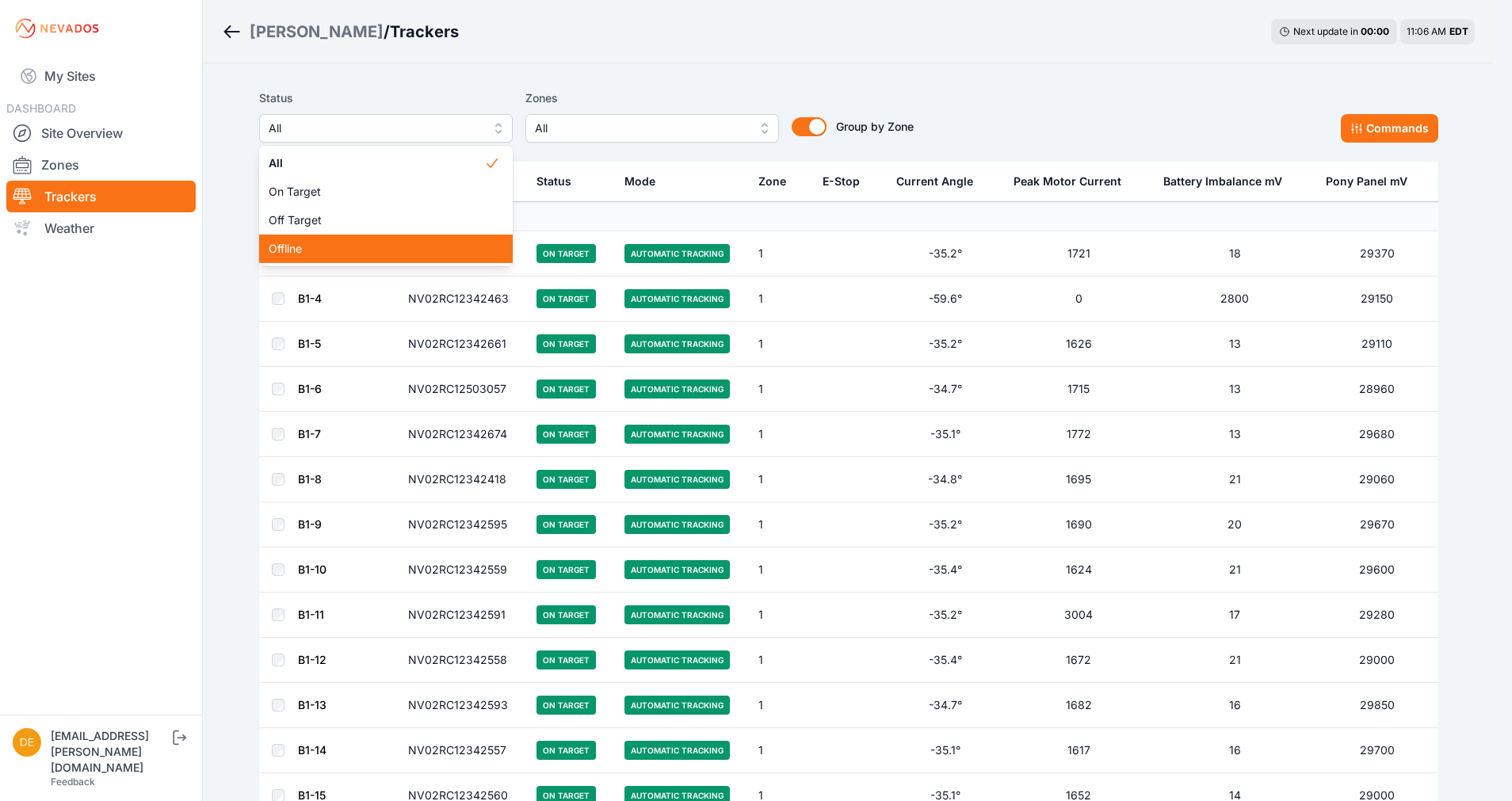 click on "Offline" at bounding box center [386, 249] 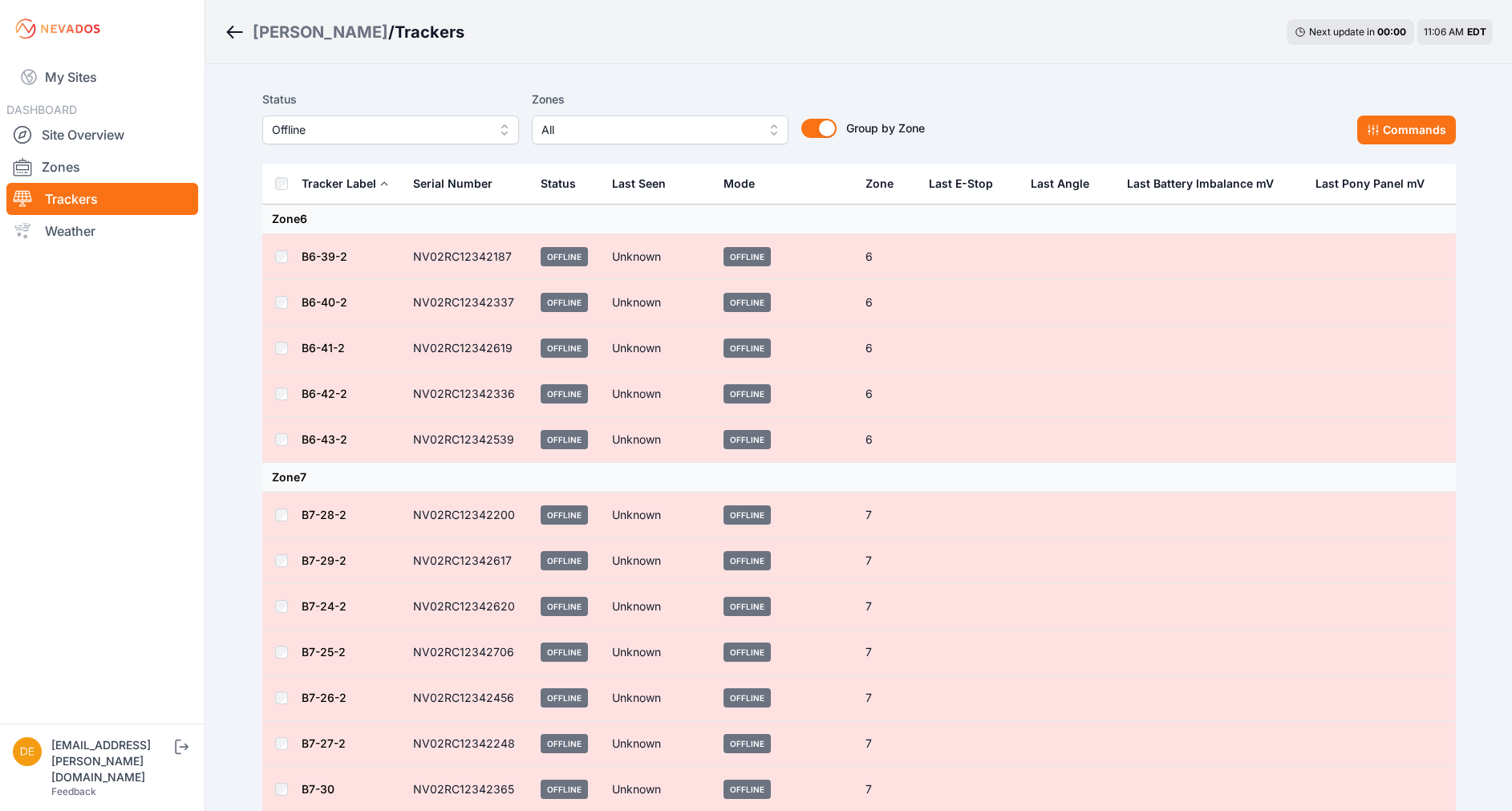 click on "All" at bounding box center [649, 130] 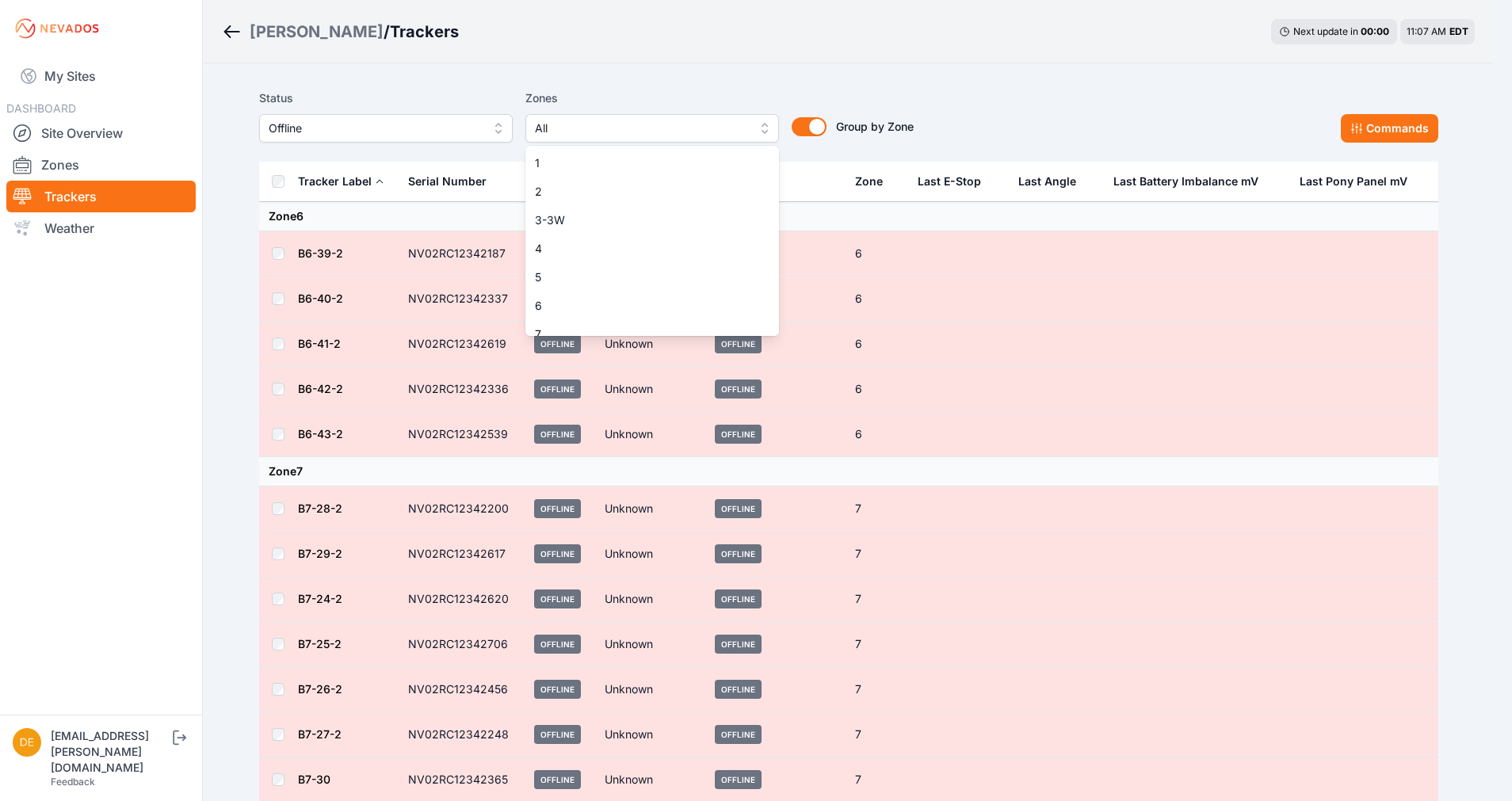click on "Sarish  /  Trackers Next update in   00 : 00 11:07 AM EDT Status Offline Zones All 1 2 3-3W 4 5 6 7 8 9 10-3E Group by Zone Group by Zone Commands Tracker Label Serial Number Status Last Seen Mode Zone Last E-Stop Last Angle Last Battery Imbalance mV Last Pony Panel mV Zone  6 B6-39-2 NV02RC12342187 Offline Unknown Offline 6 B6-40-2 NV02RC12342337 Offline Unknown Offline 6 B6-41-2 NV02RC12342619 Offline Unknown Offline 6 B6-42-2 NV02RC12342336 Offline Unknown Offline 6 B6-43-2 NV02RC12342539 Offline Unknown Offline 6 Zone  7 B7-28-2 NV02RC12342200 Offline Unknown Offline 7 B7-29-2 NV02RC12342617 Offline Unknown Offline 7 B7-24-2 NV02RC12342620 Offline Unknown Offline 7 B7-25-2 NV02RC12342706 Offline Unknown Offline 7 B7-26-2 NV02RC12342456 Offline Unknown Offline 7 B7-27-2 NV02RC12342248 Offline Unknown Offline 7 B7-30 NV02RC12342365 Offline Unknown Offline 7 Zone  8 B8-35 NV02RC12342302 Offline Jul 19, 3:30 AM Automatic Wind Stow 8 59.8° 3126.9 130 Zone  10-3E B3-50 NV02RC12342318 Offline Jul 16, 7:40 PM" at bounding box center [746, 1323] 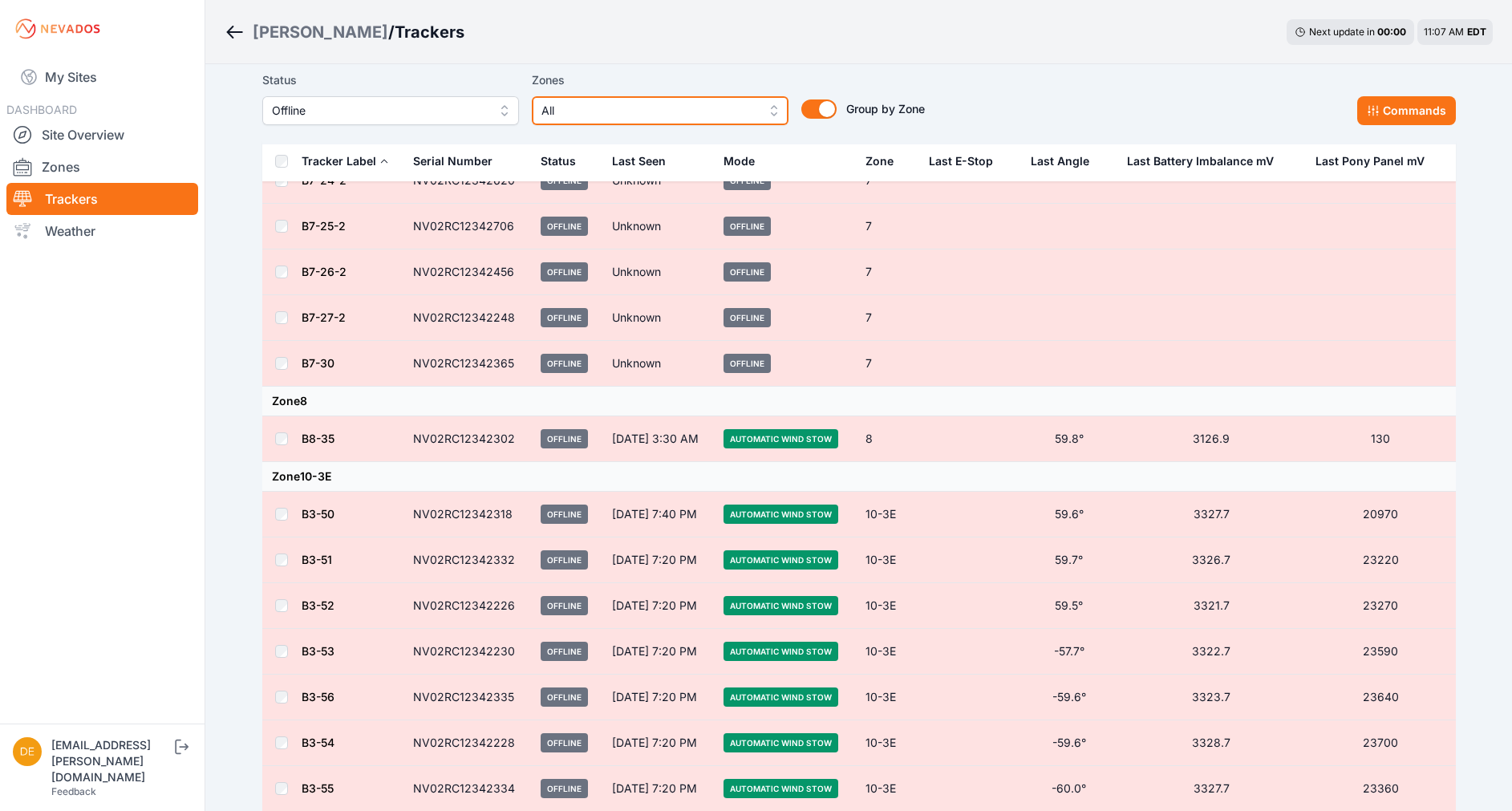 scroll, scrollTop: 424, scrollLeft: 0, axis: vertical 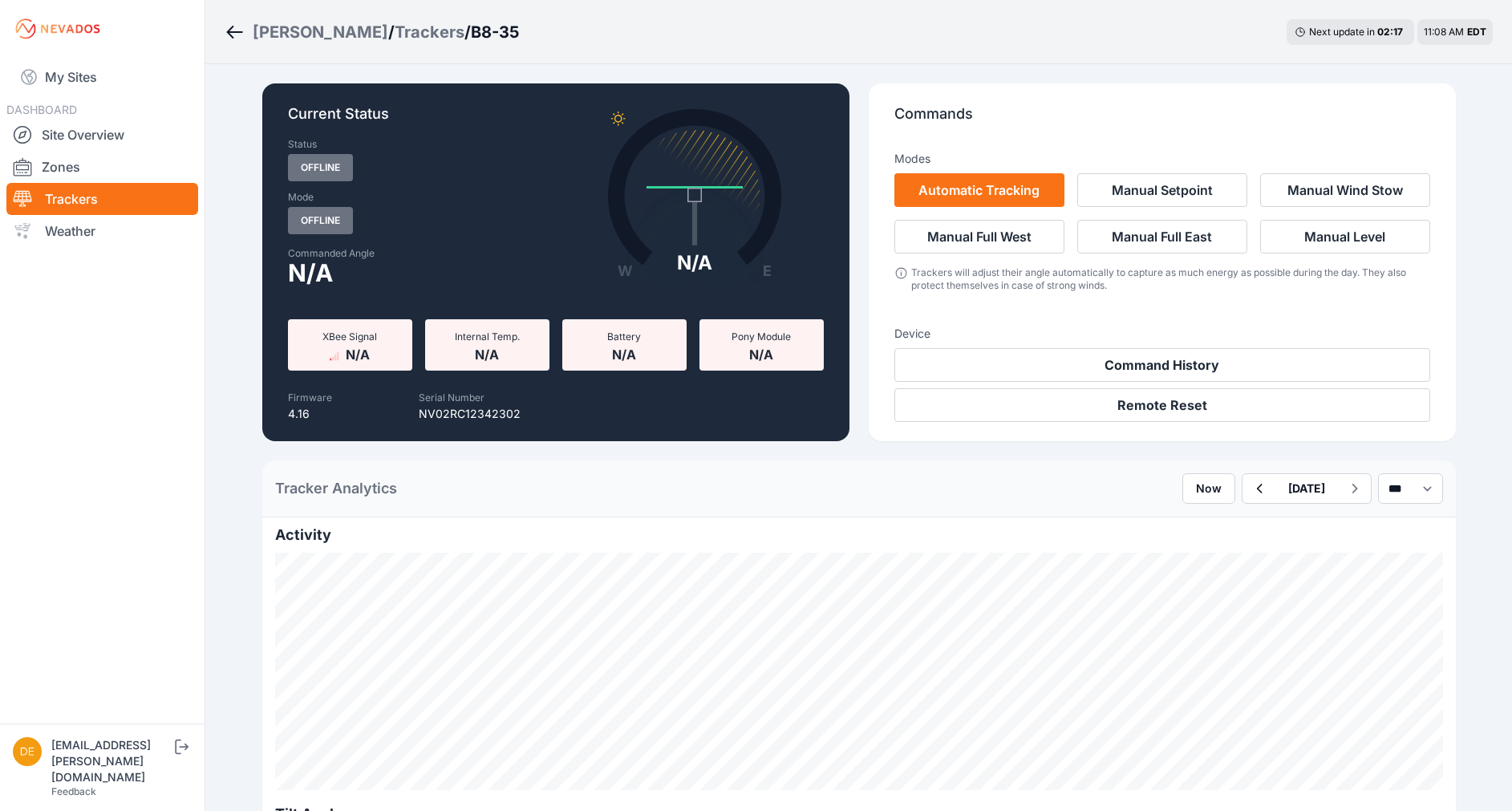 click 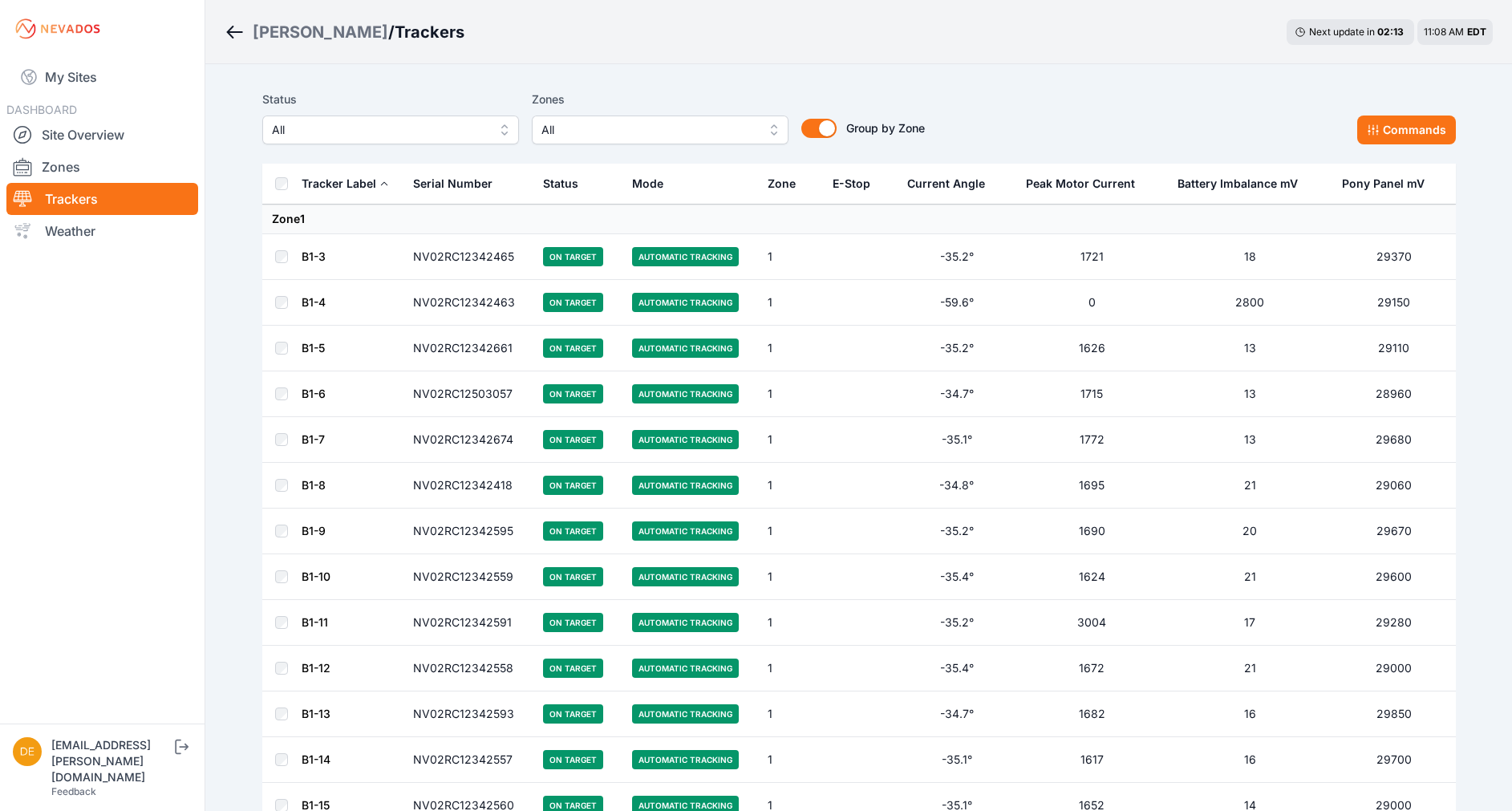click on "All" at bounding box center (379, 130) 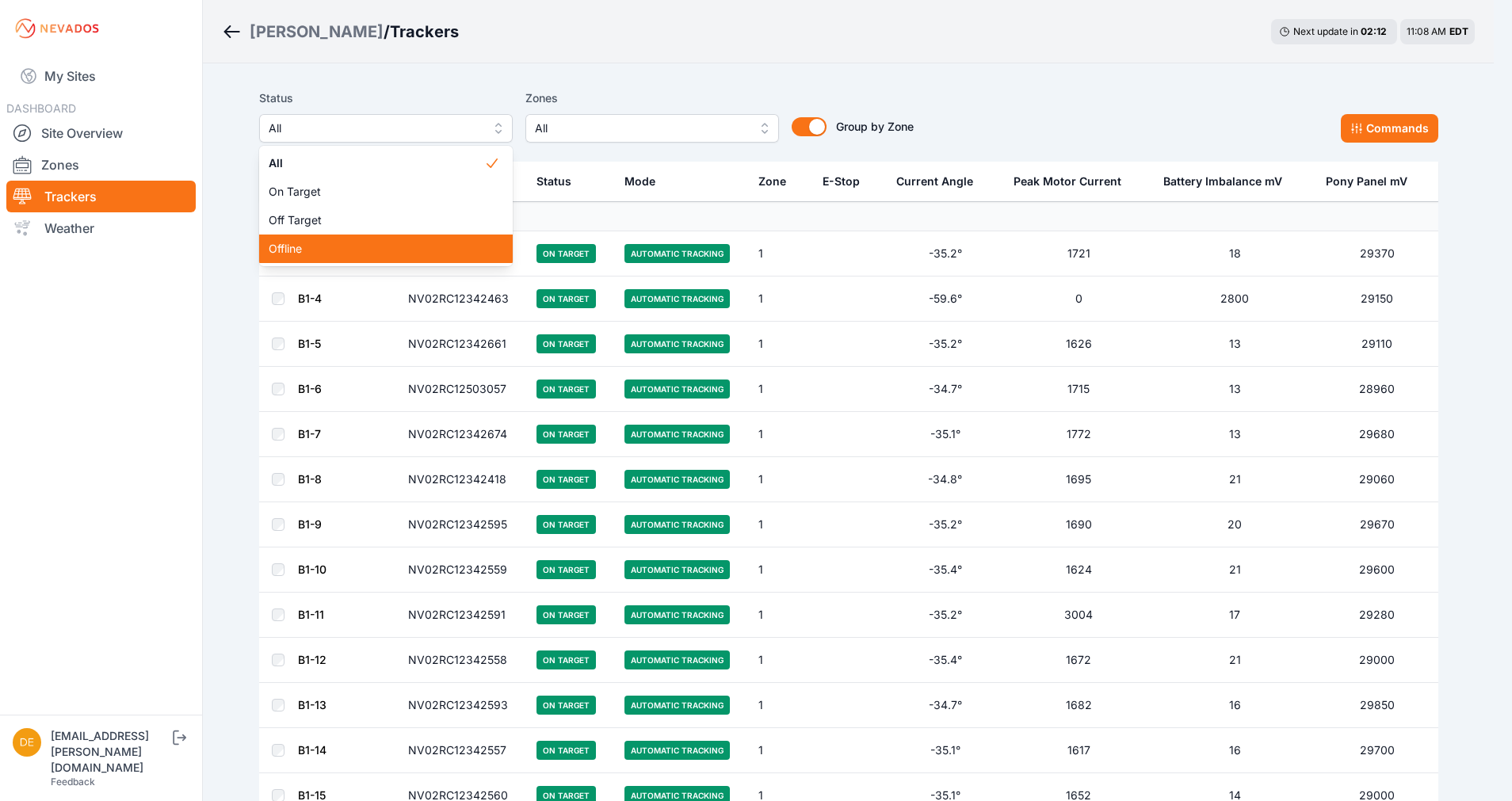 click on "Offline" at bounding box center [376, 249] 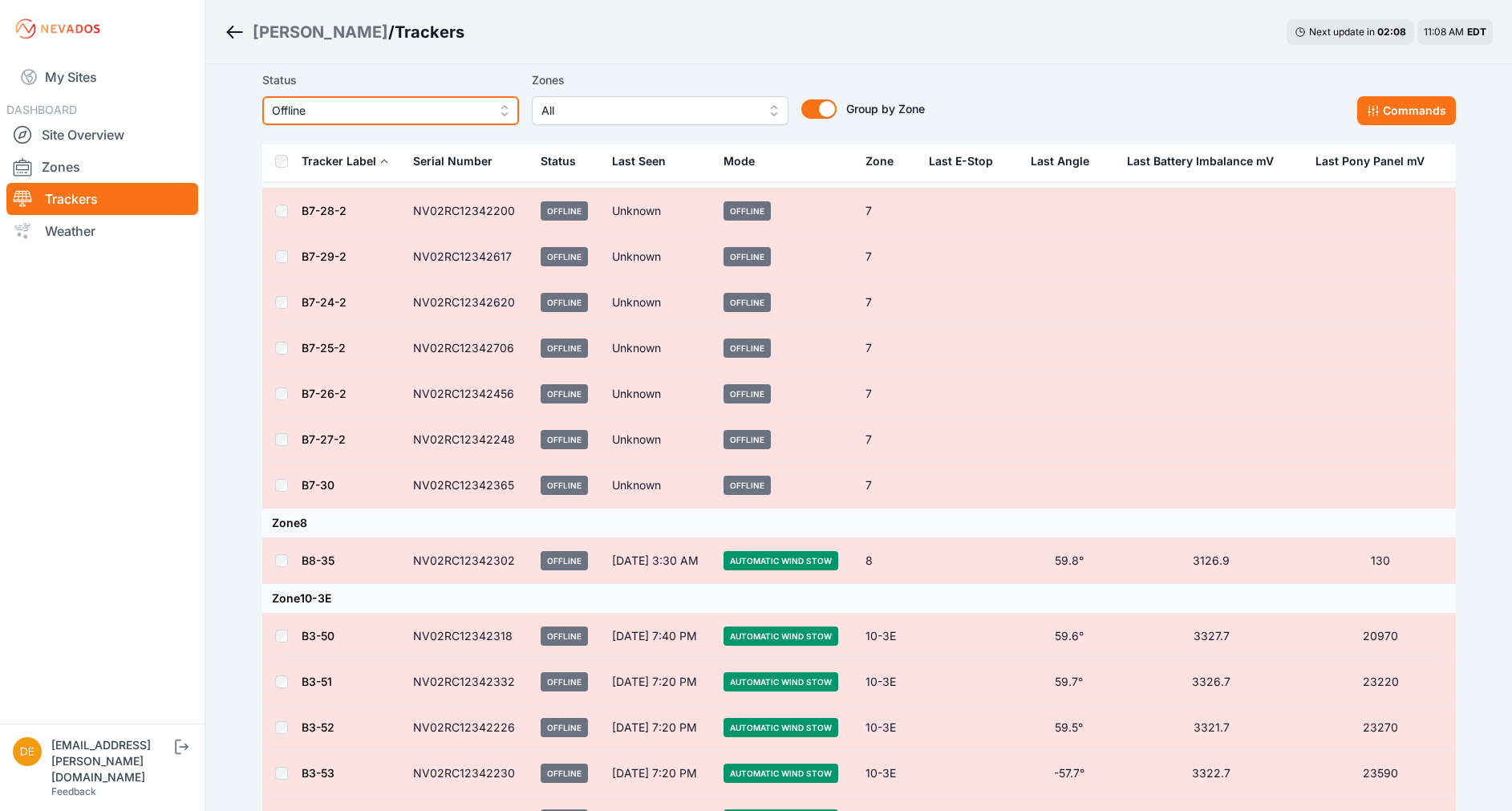 scroll, scrollTop: 0, scrollLeft: 0, axis: both 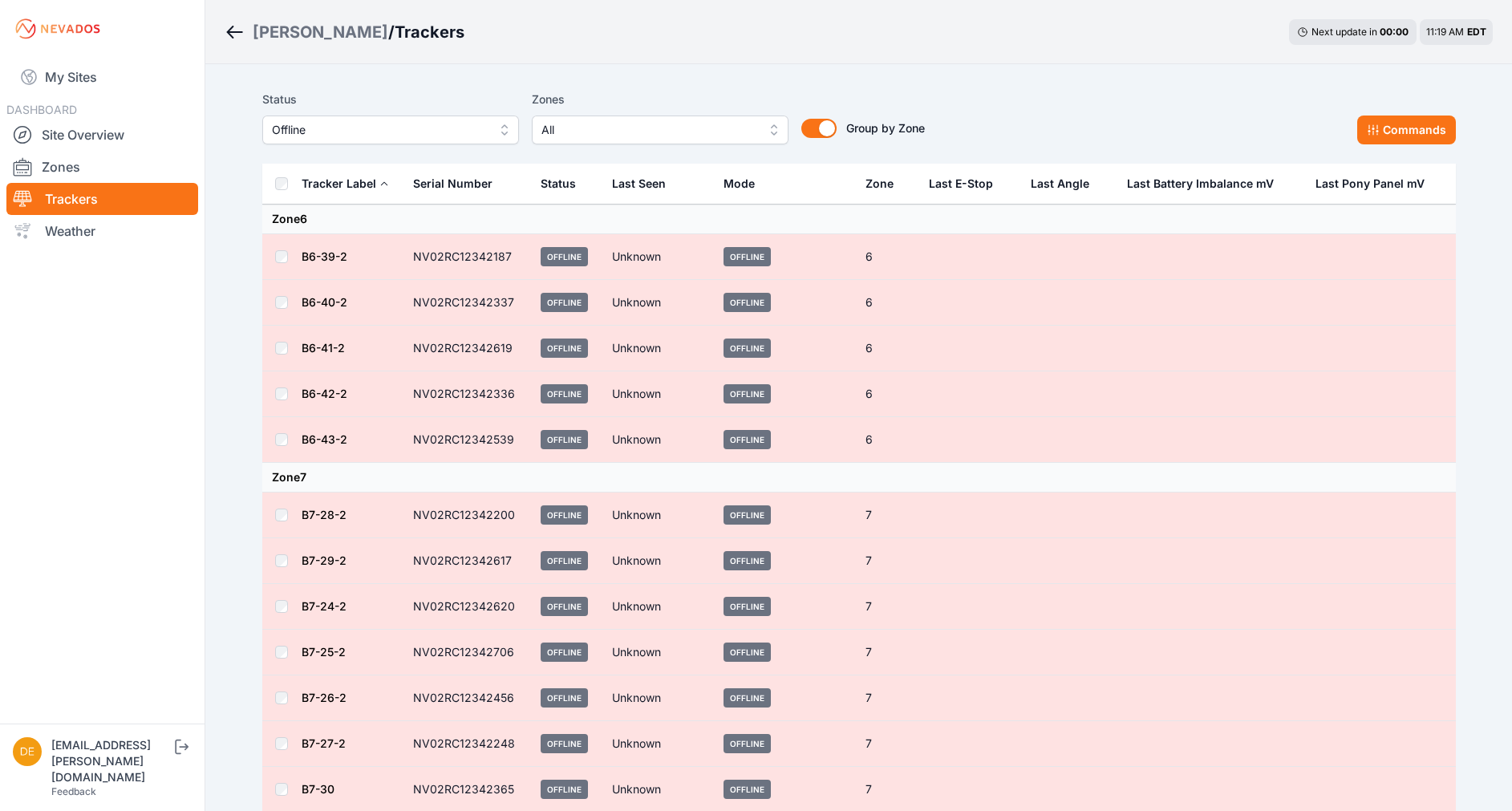 click 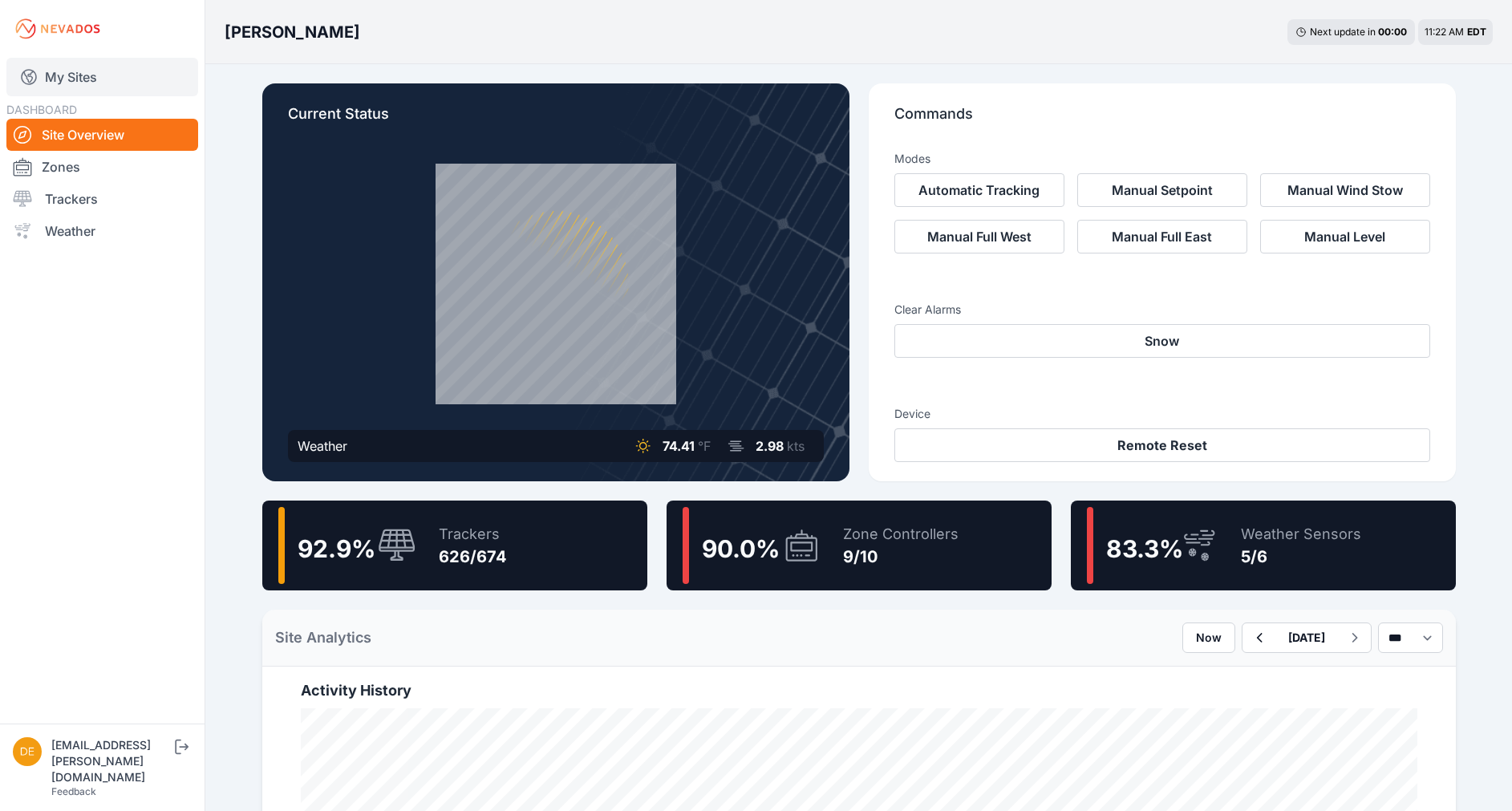 click on "My Sites" at bounding box center (102, 77) 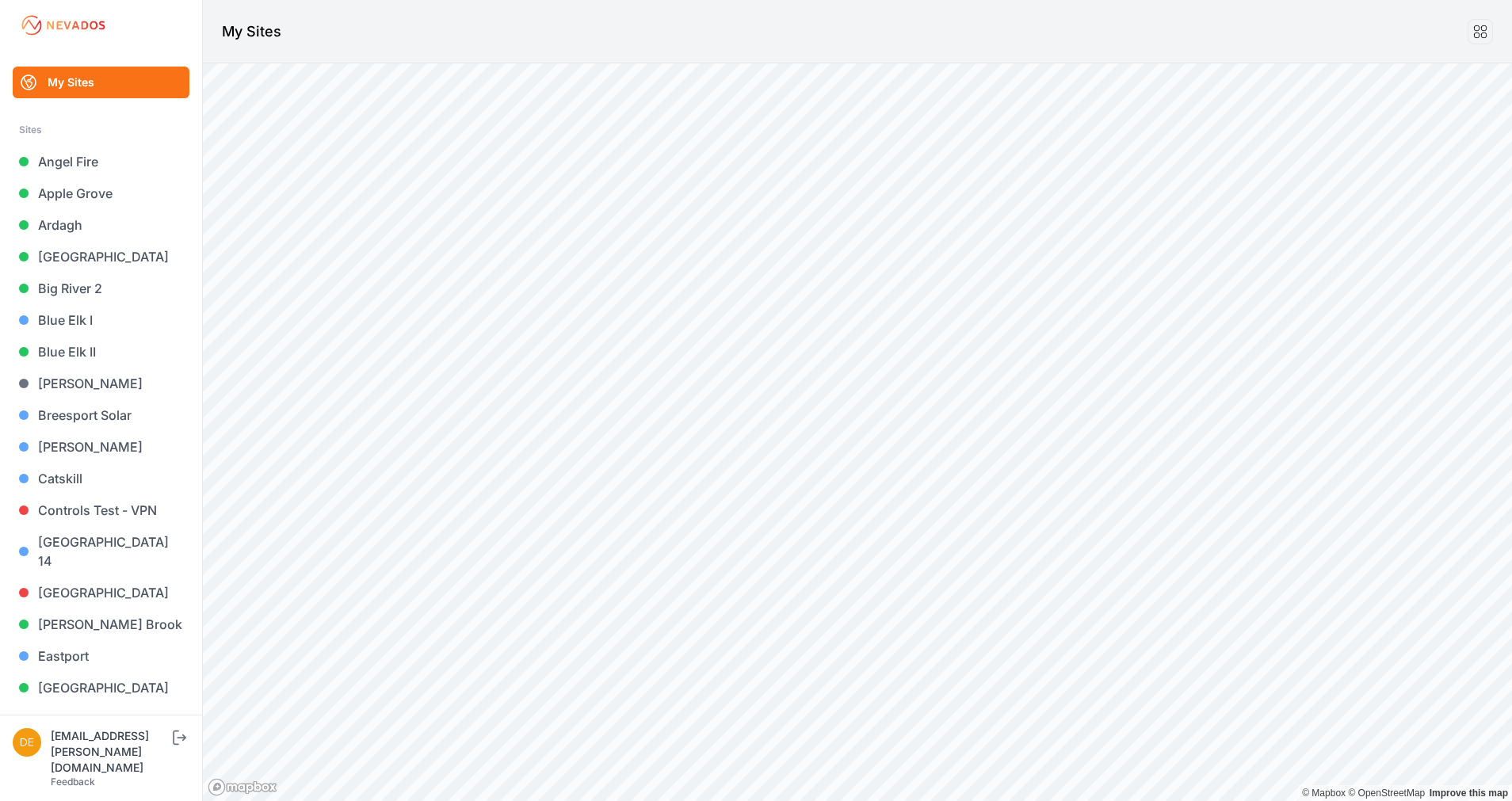 click on "My Sites © Mapbox   © OpenStreetMap   Improve this map" at bounding box center (756, 400) 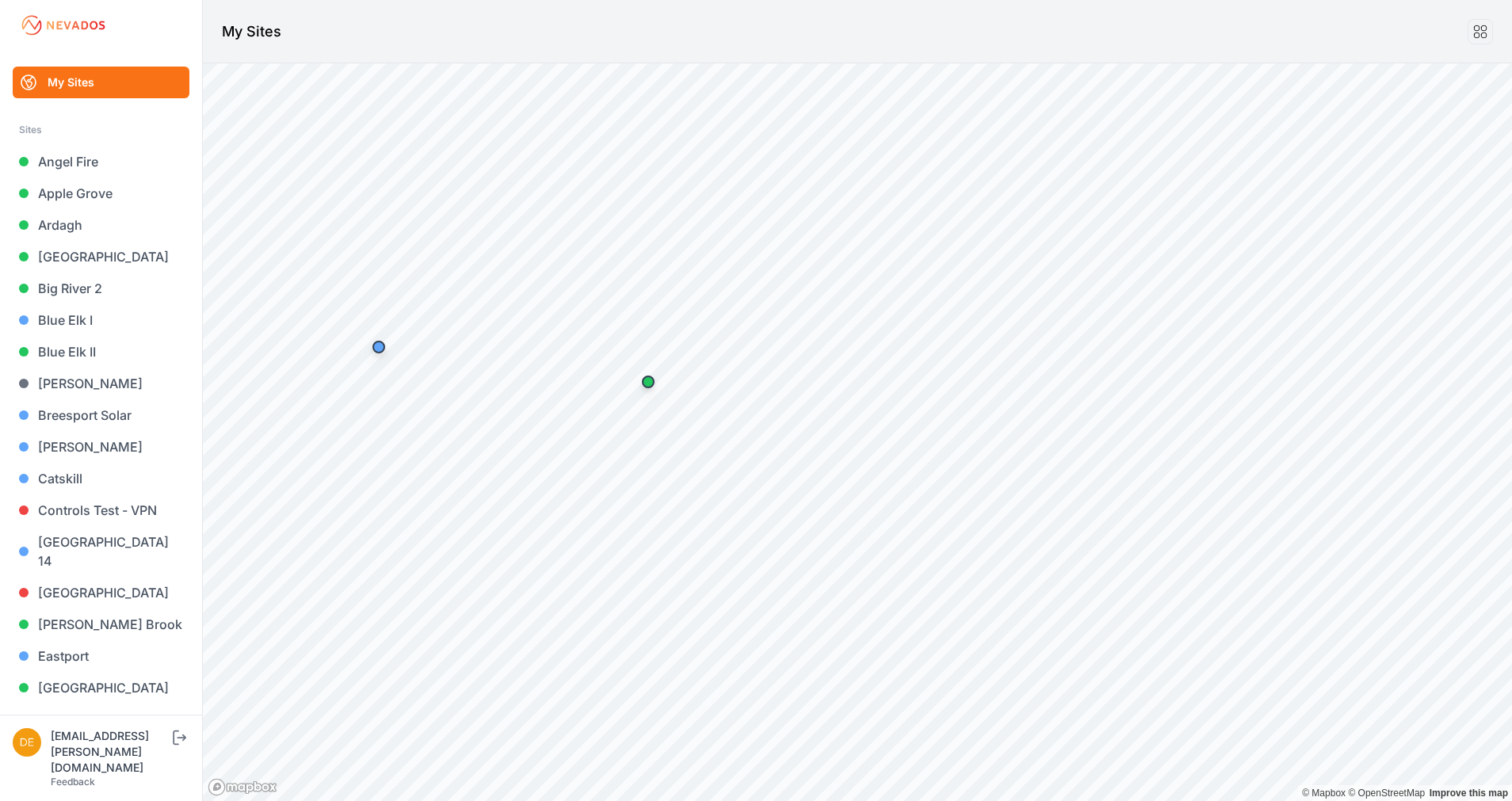 click at bounding box center [648, 382] 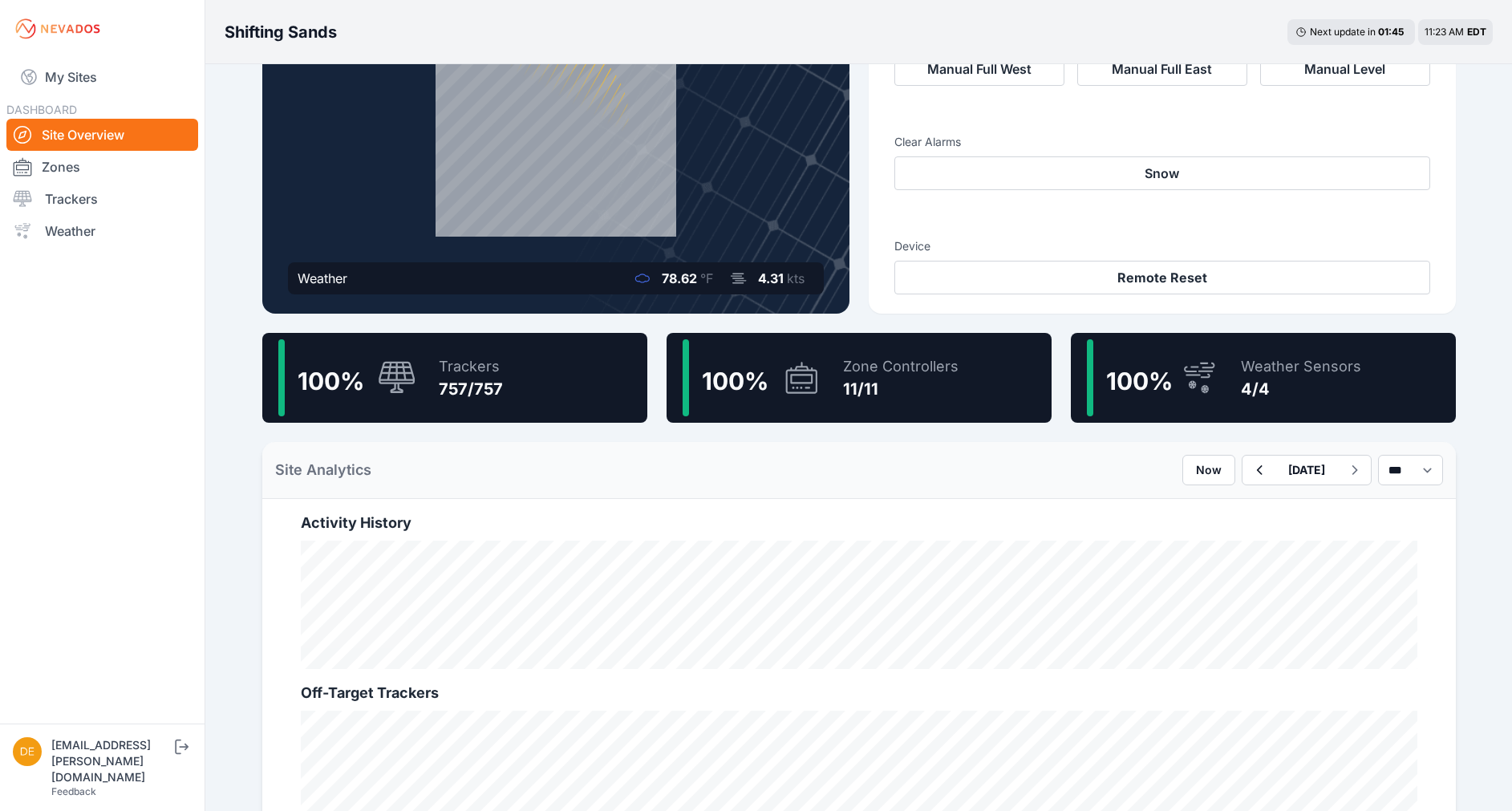 scroll, scrollTop: 361, scrollLeft: 0, axis: vertical 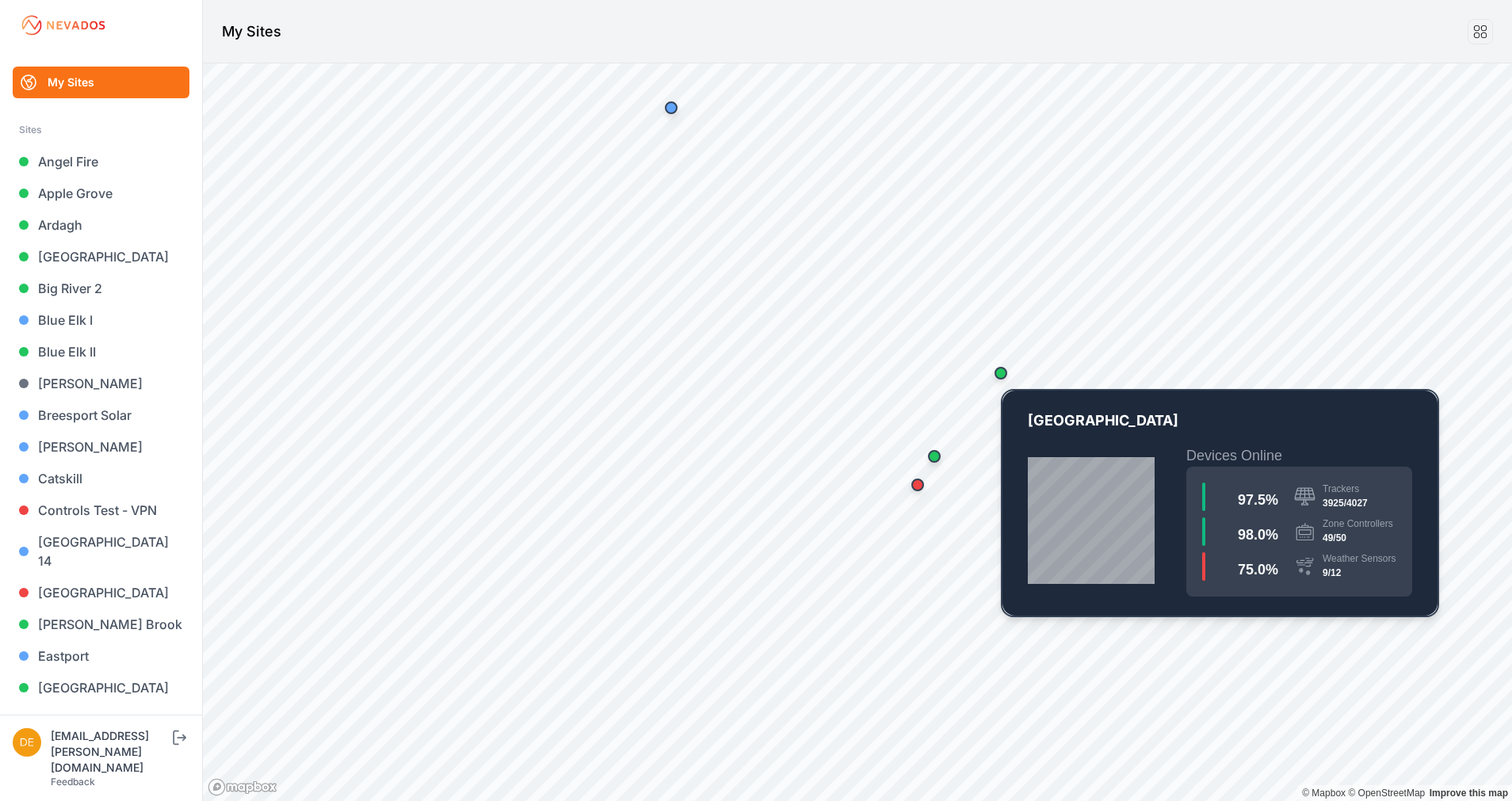 click at bounding box center (1001, 373) 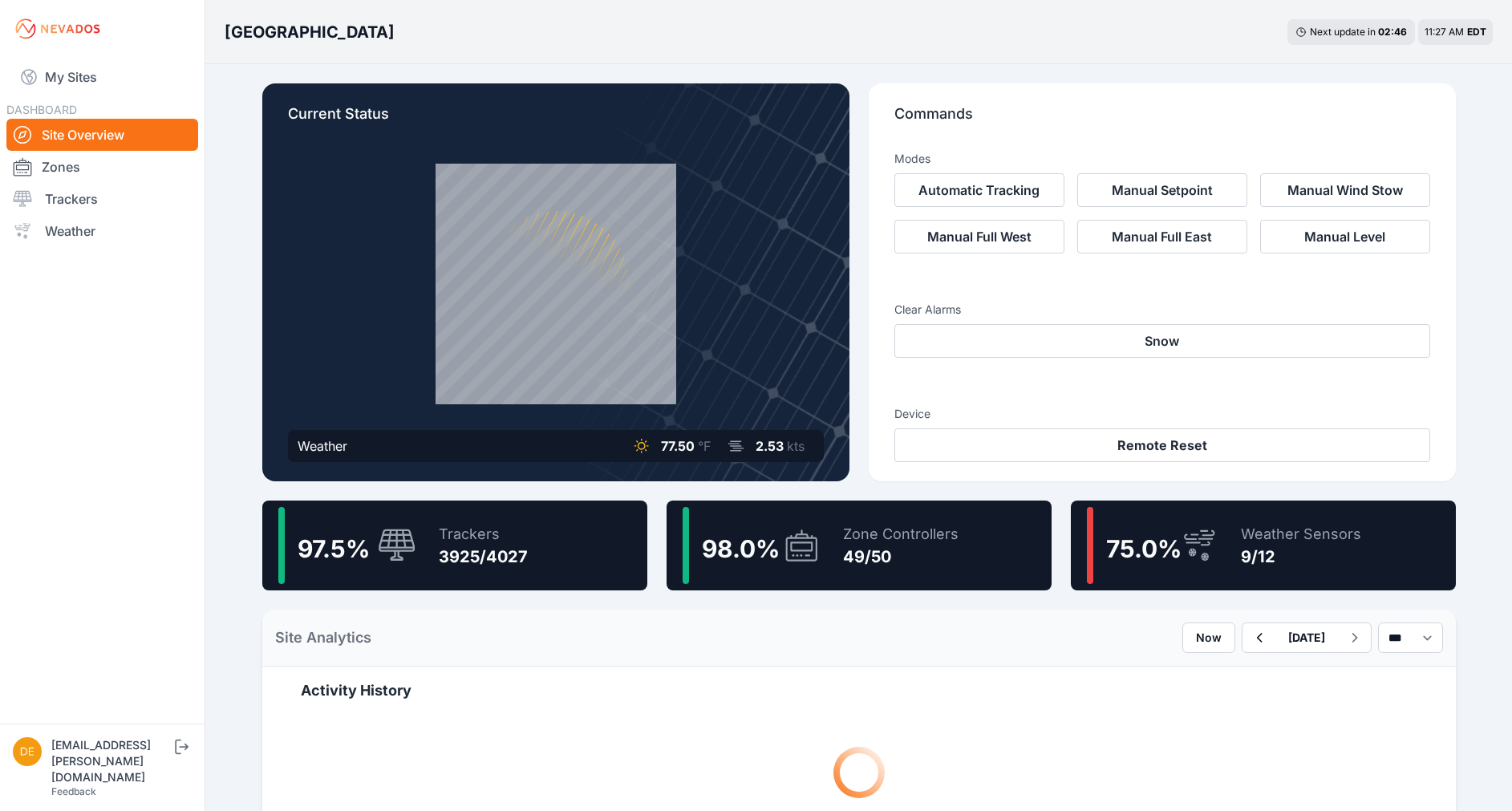 click on "97.5 % Trackers 3925/4027" at bounding box center (455, 545) 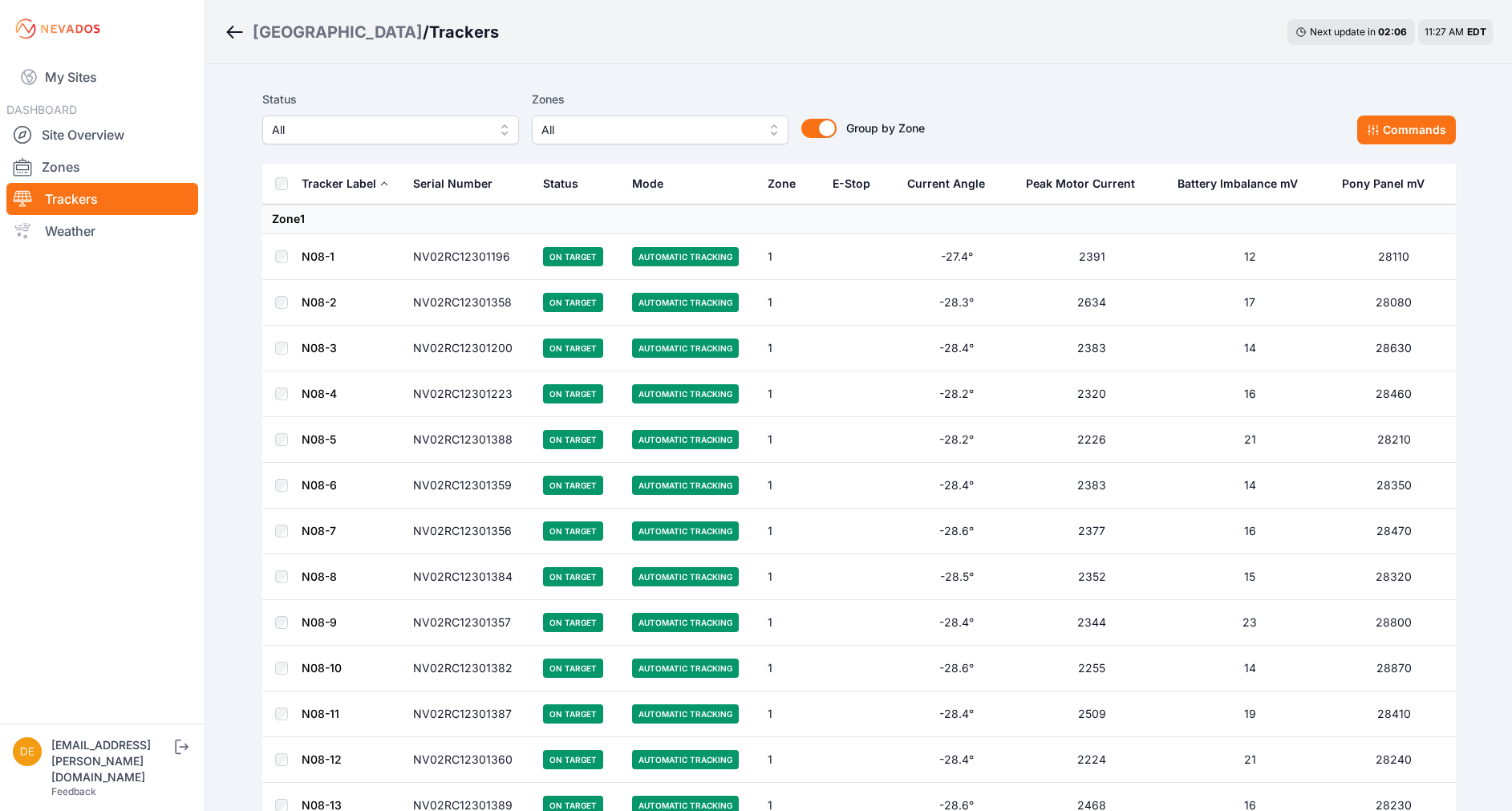 click on "All" at bounding box center [379, 130] 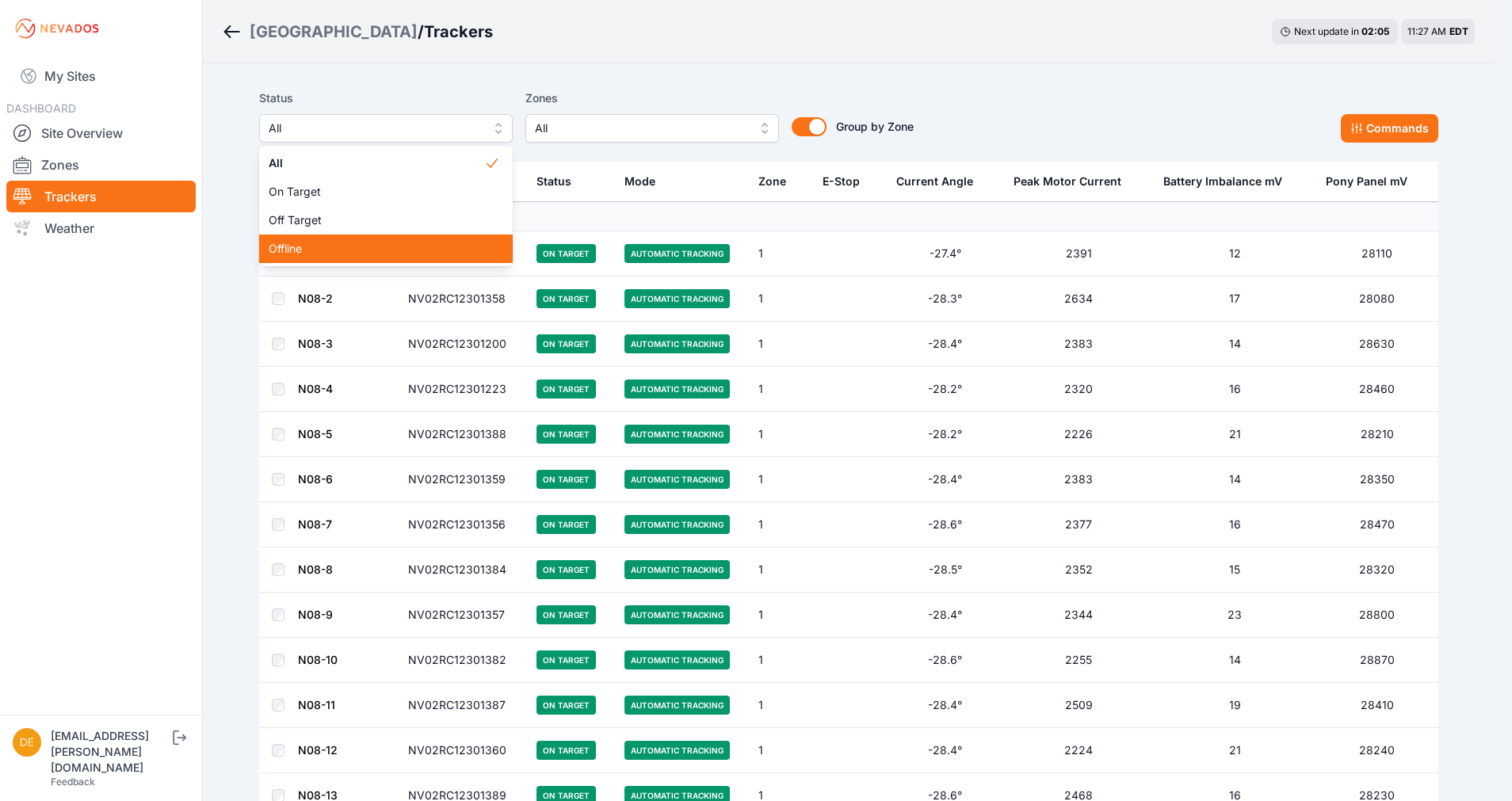 click on "Offline" at bounding box center (376, 249) 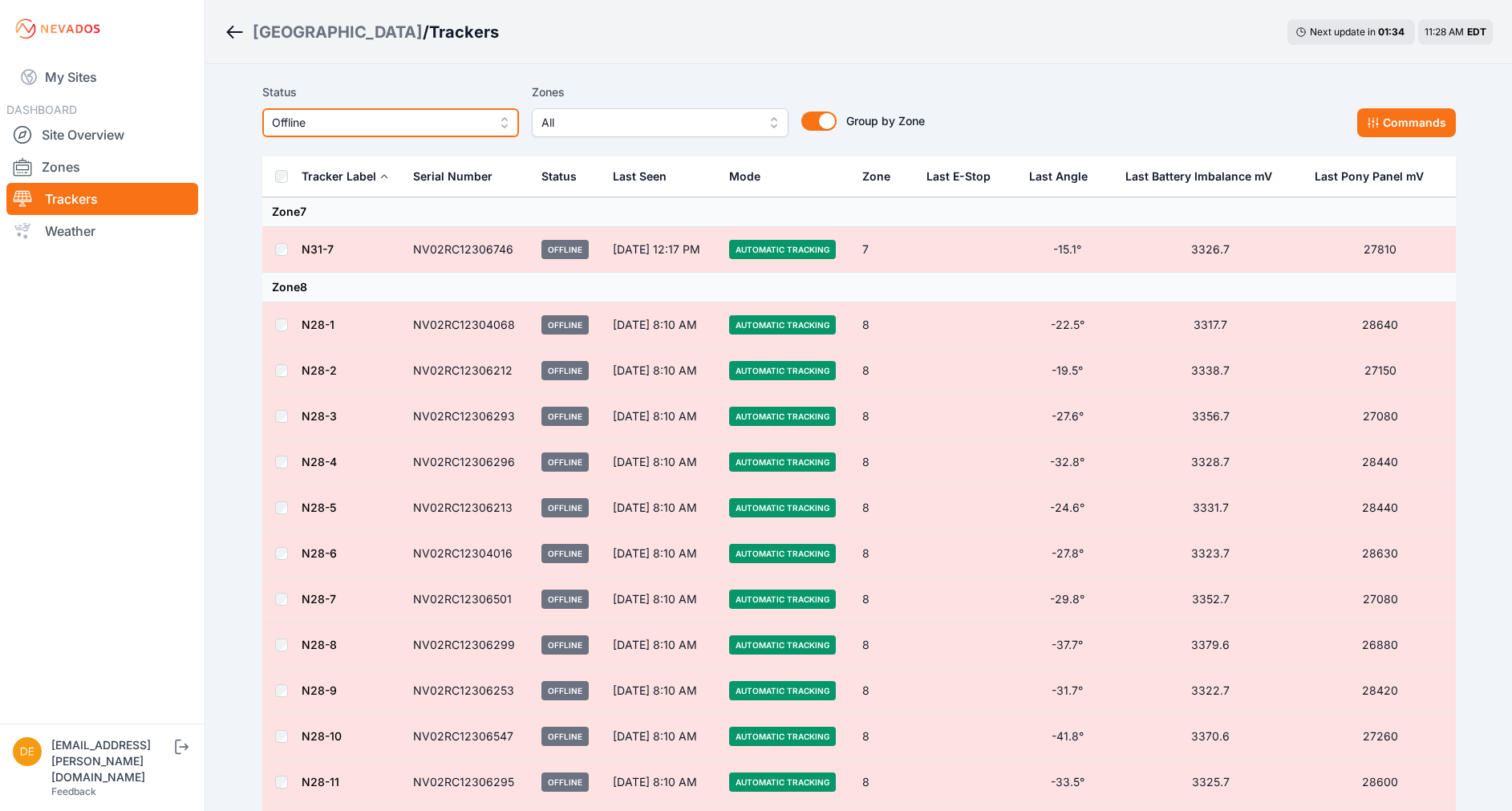 scroll, scrollTop: 0, scrollLeft: 0, axis: both 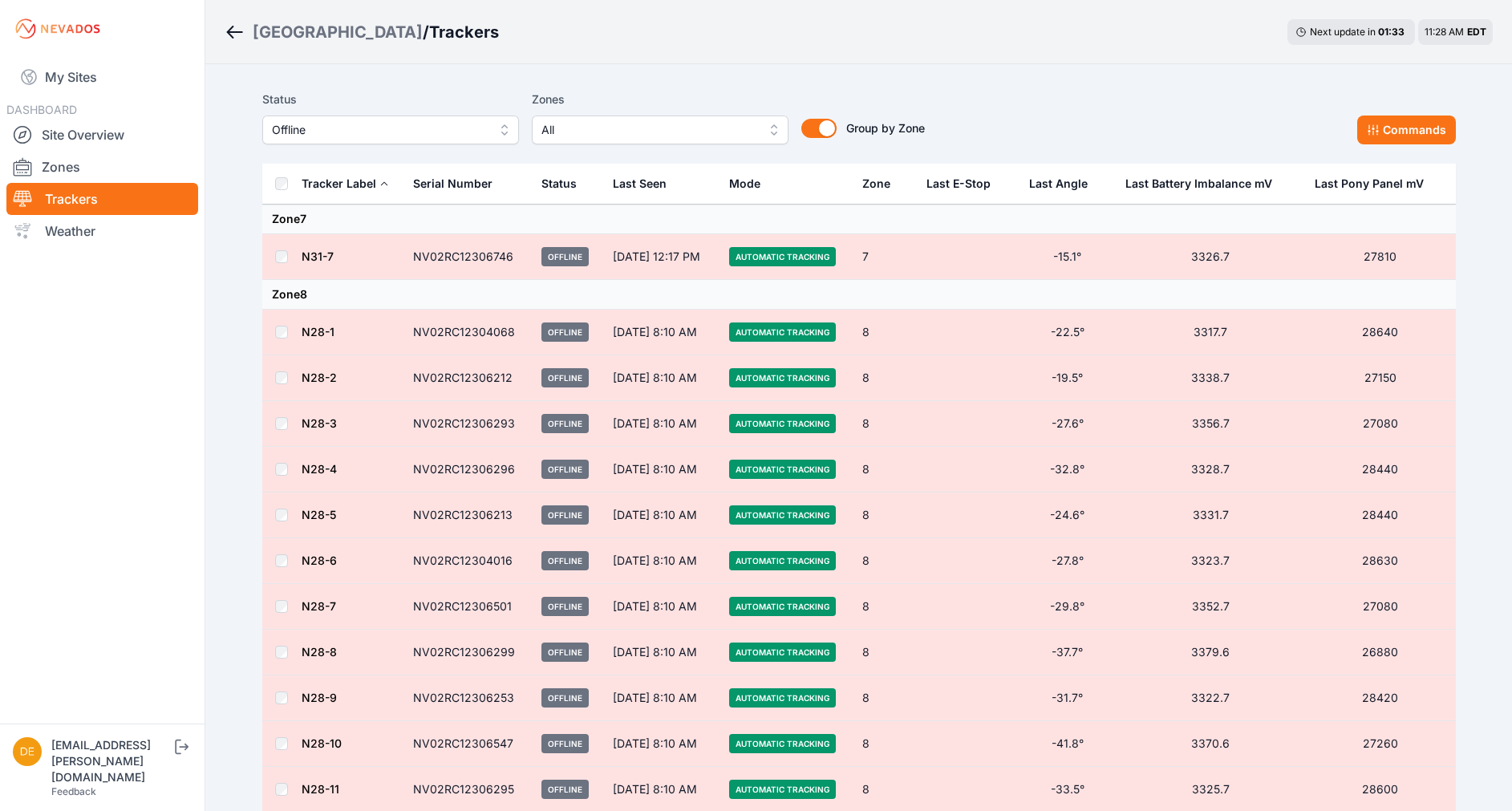 click on "Offline" at bounding box center [391, 130] 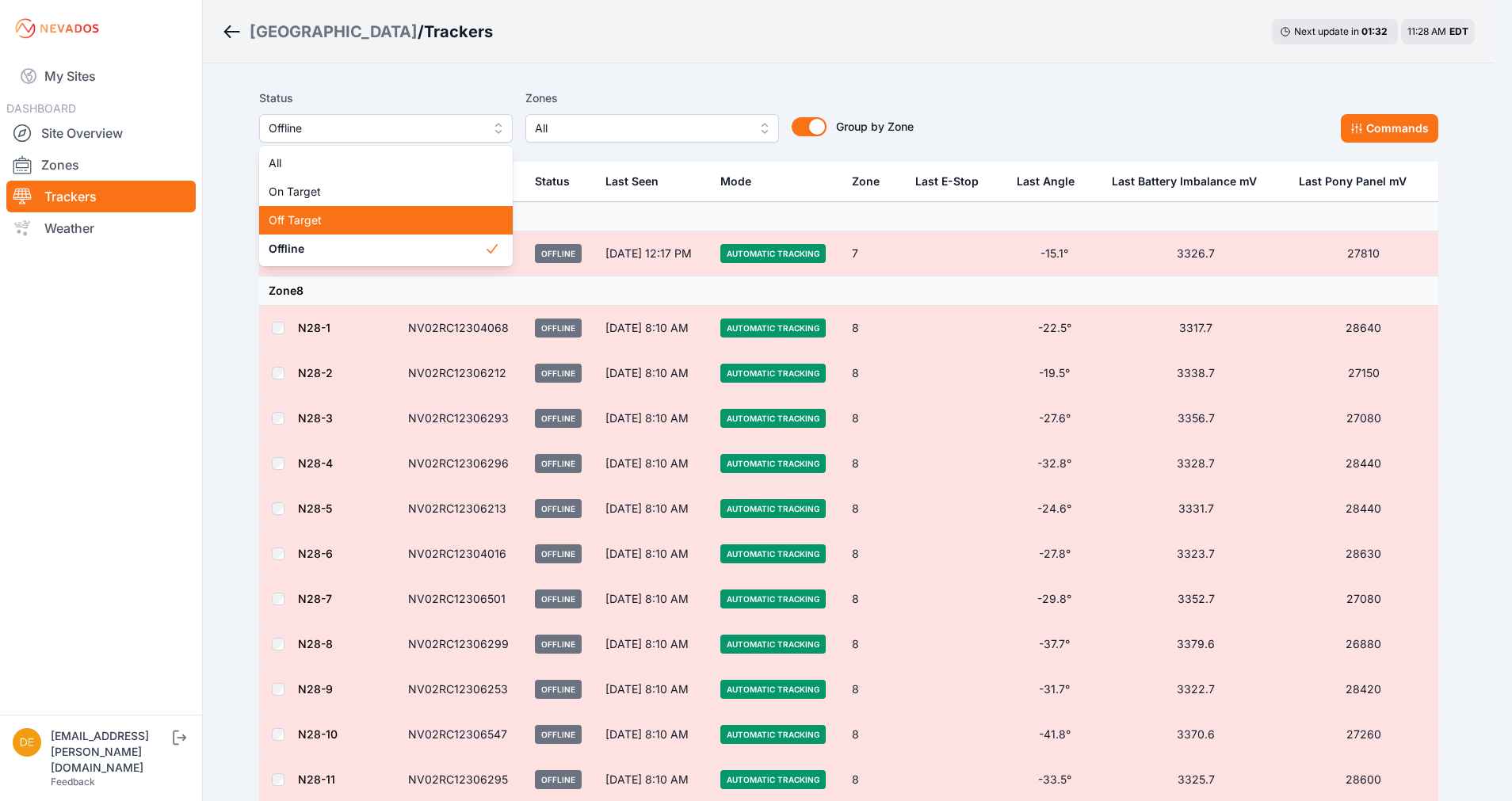 click on "Off Target" at bounding box center [386, 220] 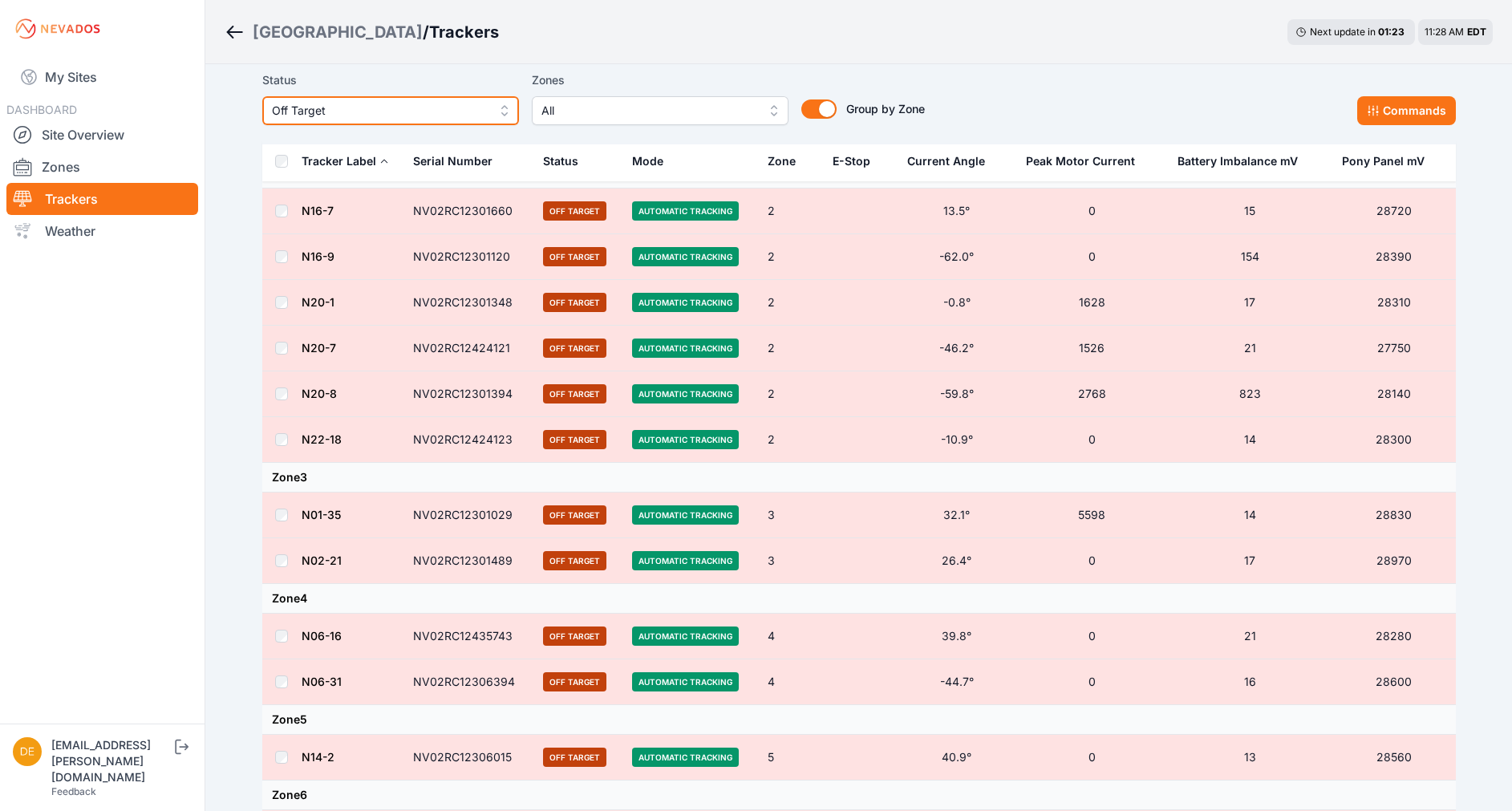 scroll, scrollTop: 0, scrollLeft: 0, axis: both 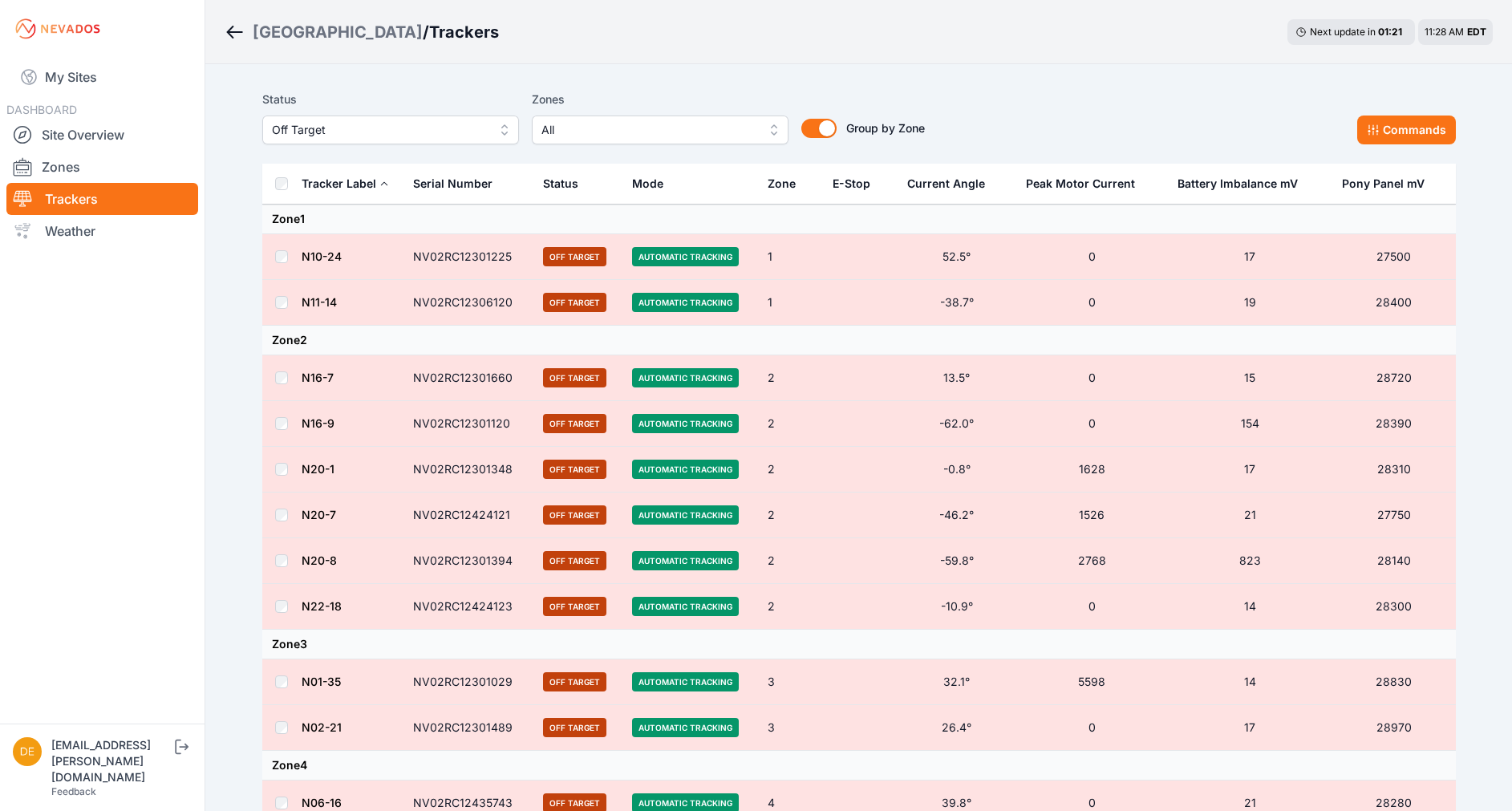 click on "Commands" at bounding box center [1406, 130] 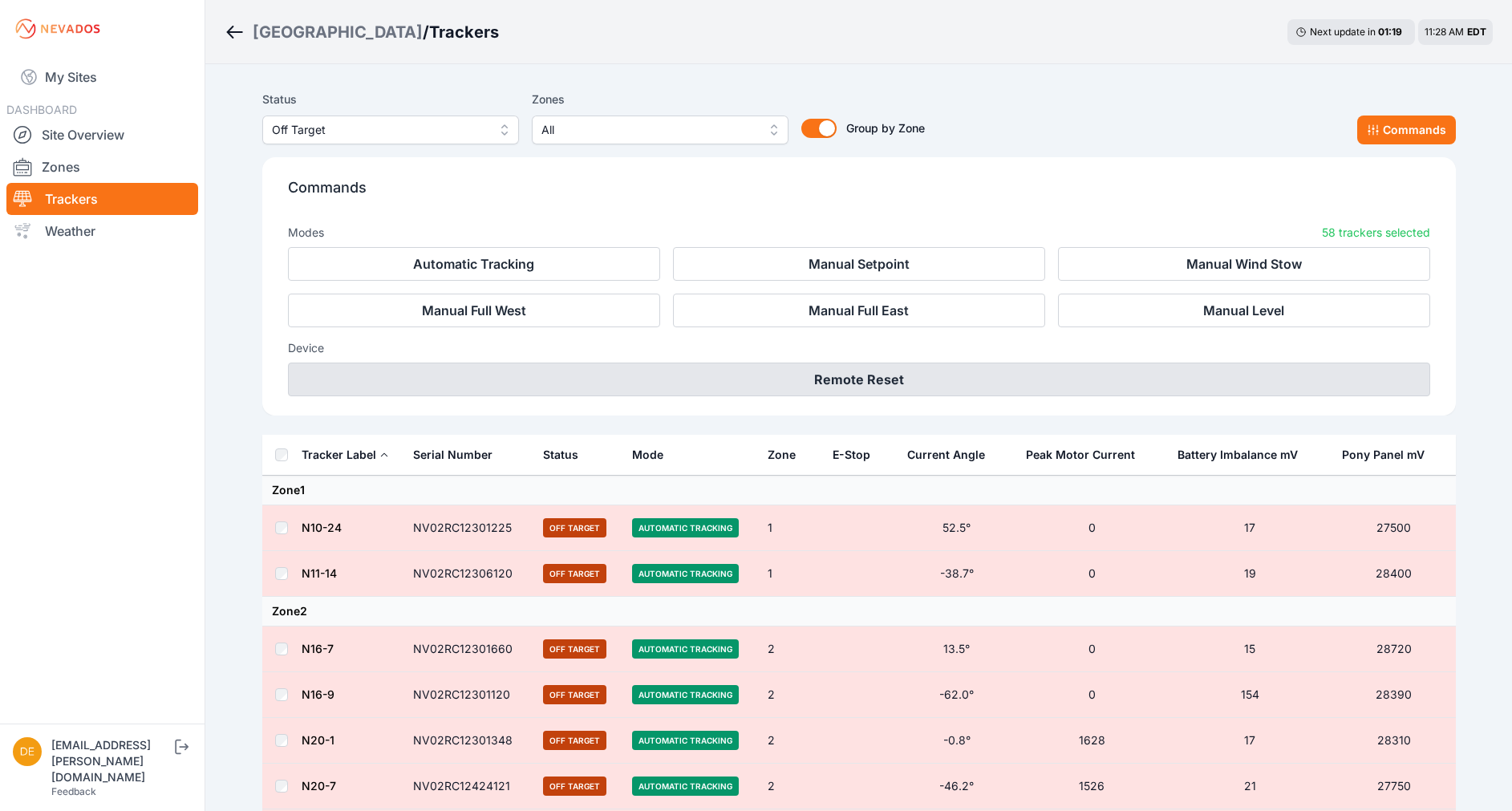 click on "Remote Reset" at bounding box center (859, 379) 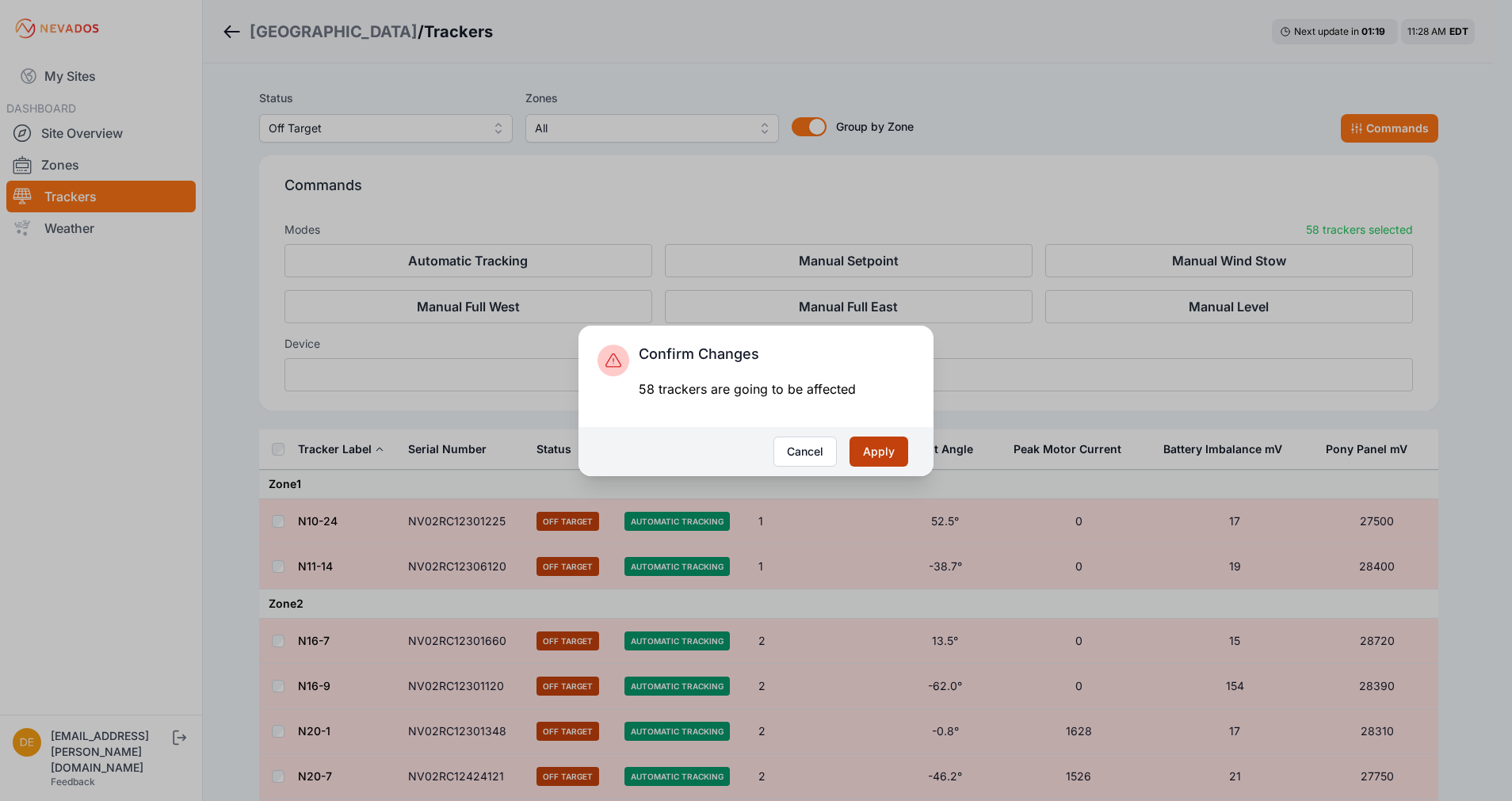 click on "Apply" at bounding box center (879, 452) 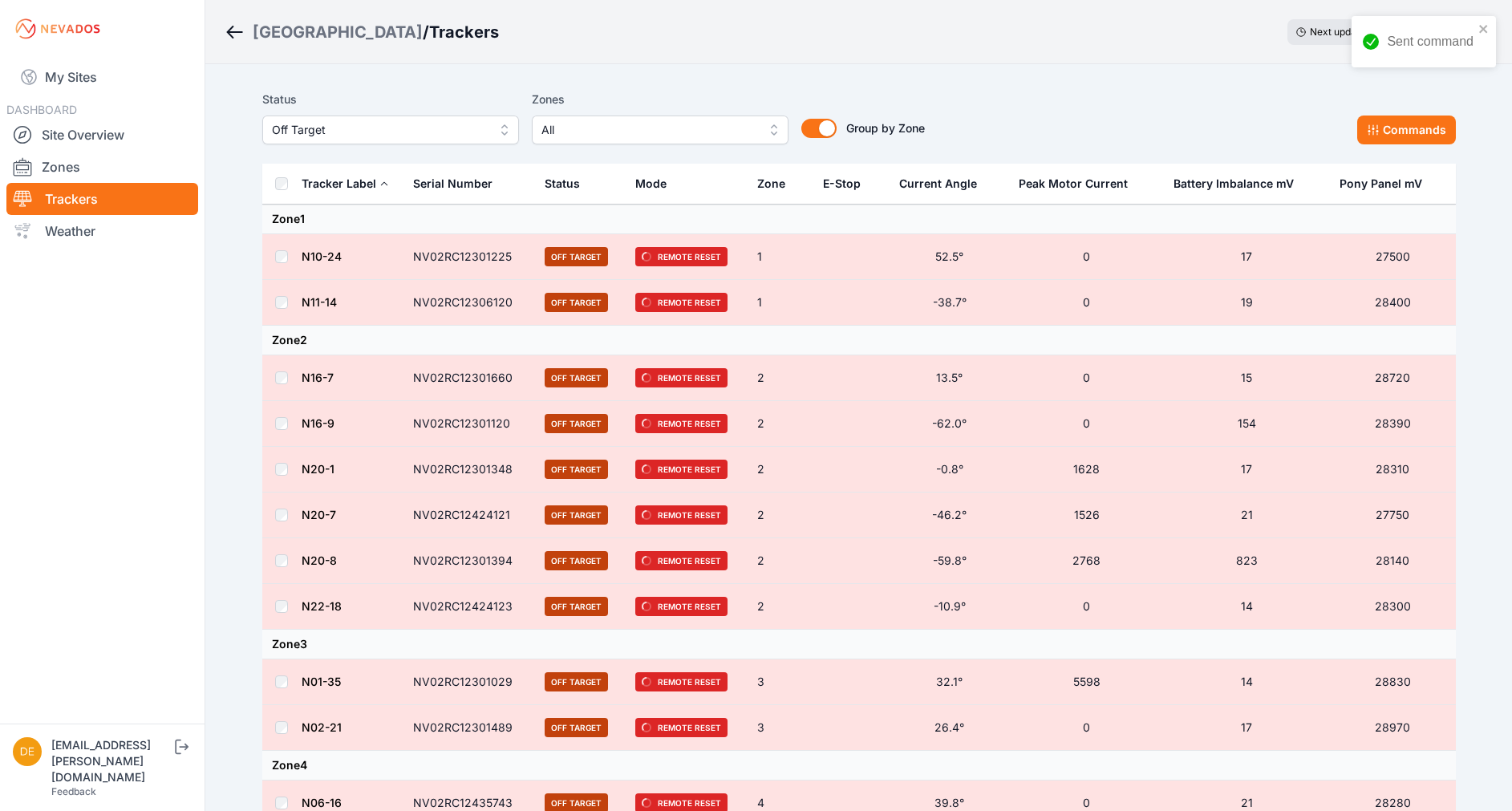 scroll, scrollTop: 0, scrollLeft: 0, axis: both 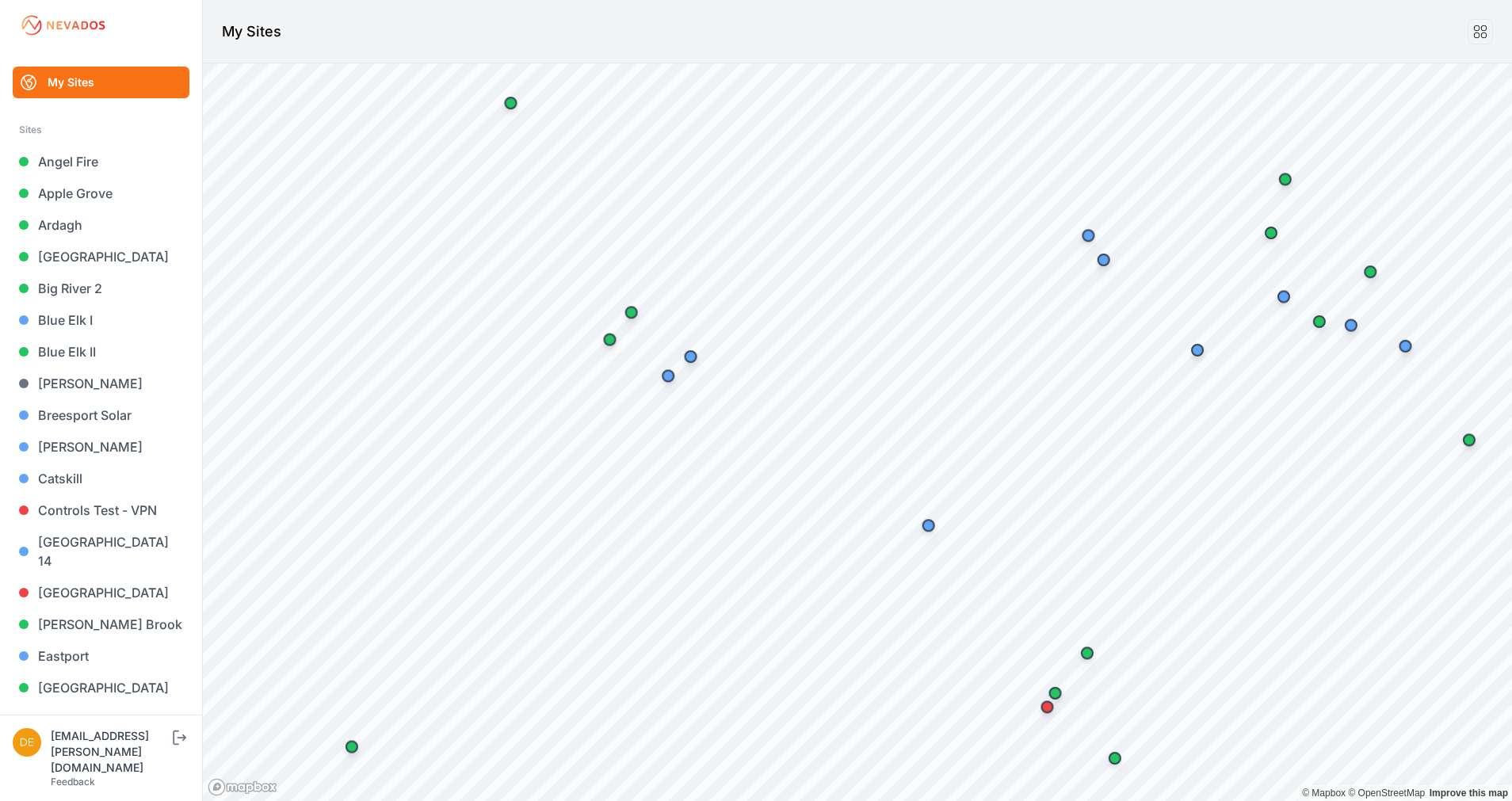 click on "My Sites Sites Angel Fire [GEOGRAPHIC_DATA] [GEOGRAPHIC_DATA] [GEOGRAPHIC_DATA] [GEOGRAPHIC_DATA] 2 Blue Elk I Blue Elk II [PERSON_NAME] Breesport Solar [PERSON_NAME] Catskill Controls Test - [GEOGRAPHIC_DATA] [GEOGRAPHIC_DATA][PERSON_NAME][GEOGRAPHIC_DATA] [GEOGRAPHIC_DATA] GSPP [STREET_ADDRESS], LLC [GEOGRAPHIC_DATA] [GEOGRAPHIC_DATA] Iris [GEOGRAPHIC_DATA] [GEOGRAPHIC_DATA]  [GEOGRAPHIC_DATA] [GEOGRAPHIC_DATA] [GEOGRAPHIC_DATA] 1 Nevados Test Site [GEOGRAPHIC_DATA] [GEOGRAPHIC_DATA] 2 [GEOGRAPHIC_DATA] [GEOGRAPHIC_DATA] - [PERSON_NAME][GEOGRAPHIC_DATA][PERSON_NAME] Powerwise HQ [GEOGRAPHIC_DATA] PVEL River Fork River Trail [PERSON_NAME] Shifting [PERSON_NAME] Solar Site Setup Test - With Bearings Site Setup Test - Without Bearings (actually) Sloughhouse SolarTac Steamboat 2/3 Steel Sunlight Road [PERSON_NAME] Demo [DATE] Test: Catskill Test: Catskill_v2 Trout Pond [PERSON_NAME] Whitetail [PERSON_NAME] [PERSON_NAME] Wykoff [EMAIL_ADDRESS][PERSON_NAME][DOMAIN_NAME] Feedback Log out Open sidebar My Sites My Sites © Mapbox   © OpenStreetMap   Improve this map" at bounding box center (756, 400) 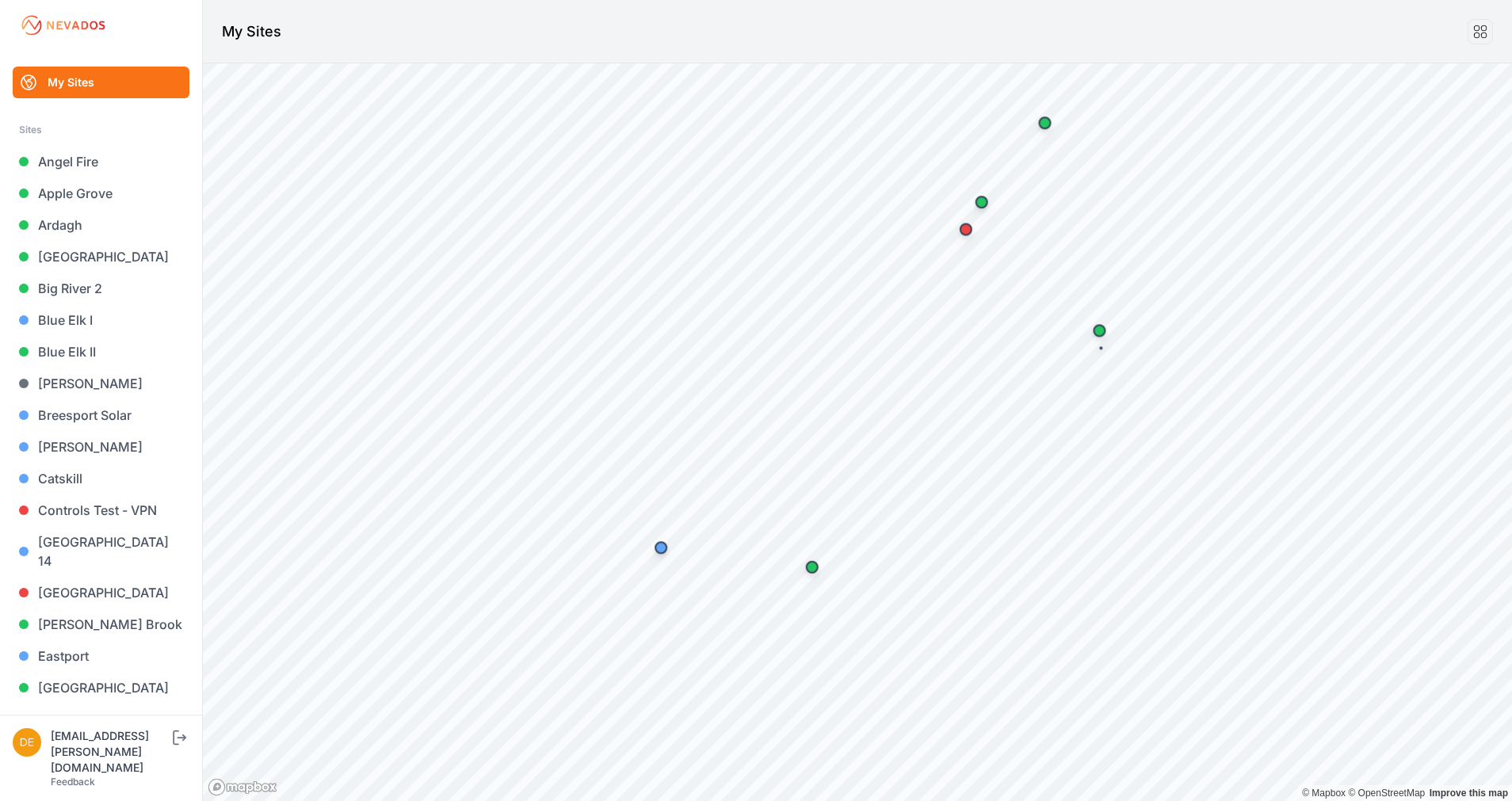 drag, startPoint x: 1092, startPoint y: 341, endPoint x: 1098, endPoint y: 352, distance: 12.529964 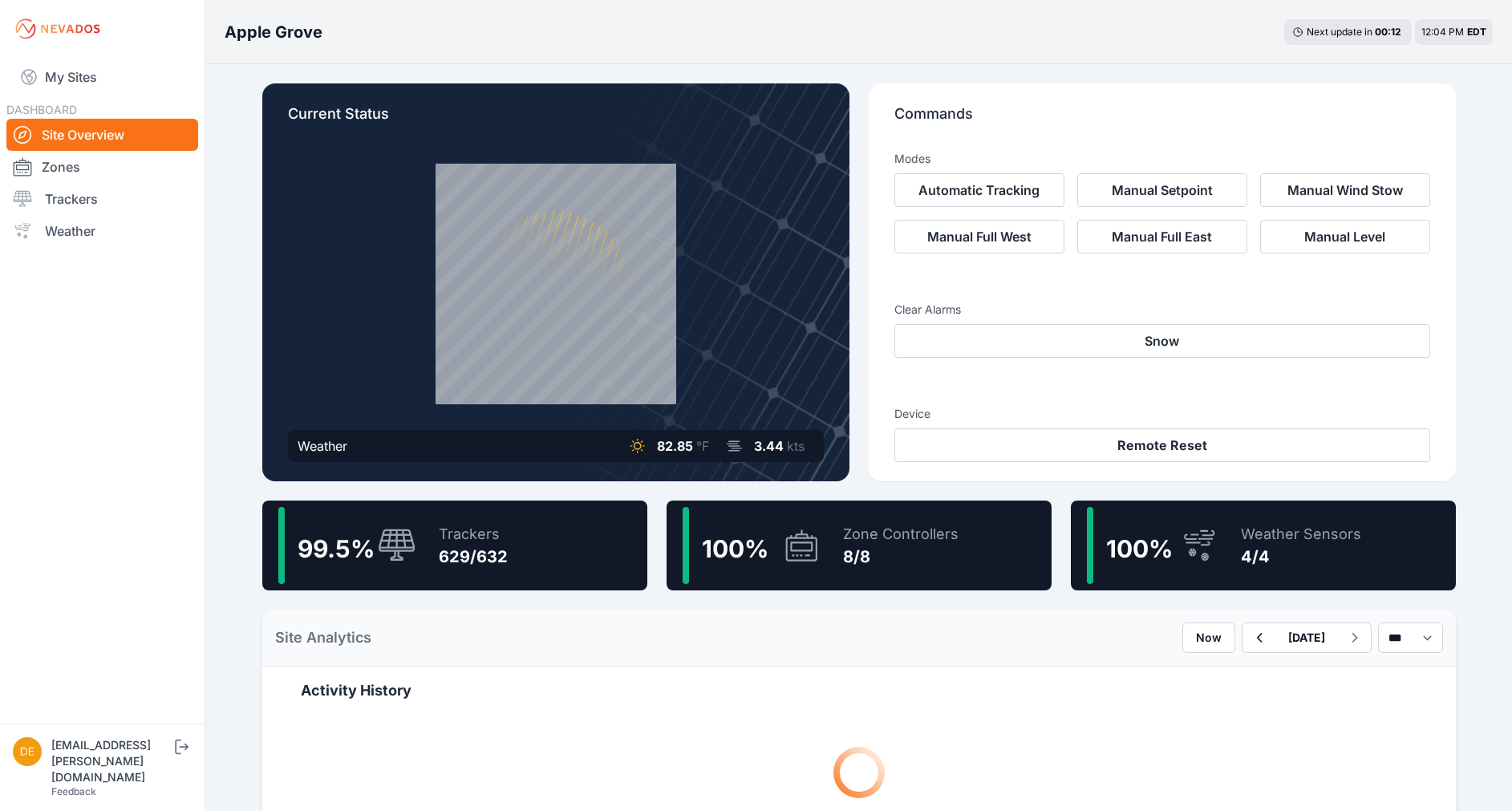 click on "99.5 % Trackers 629/632" at bounding box center (455, 545) 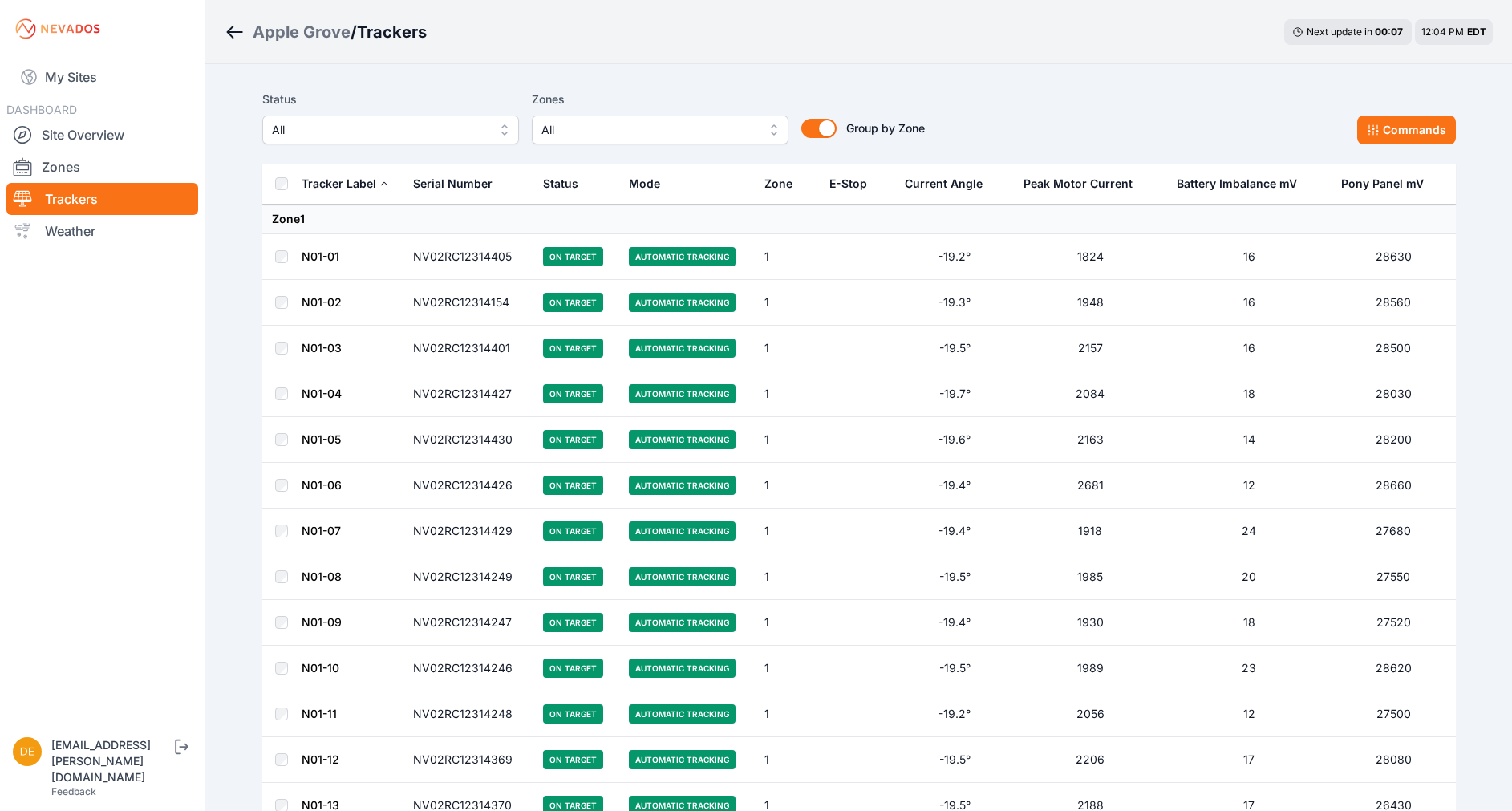 click on "All" at bounding box center (379, 130) 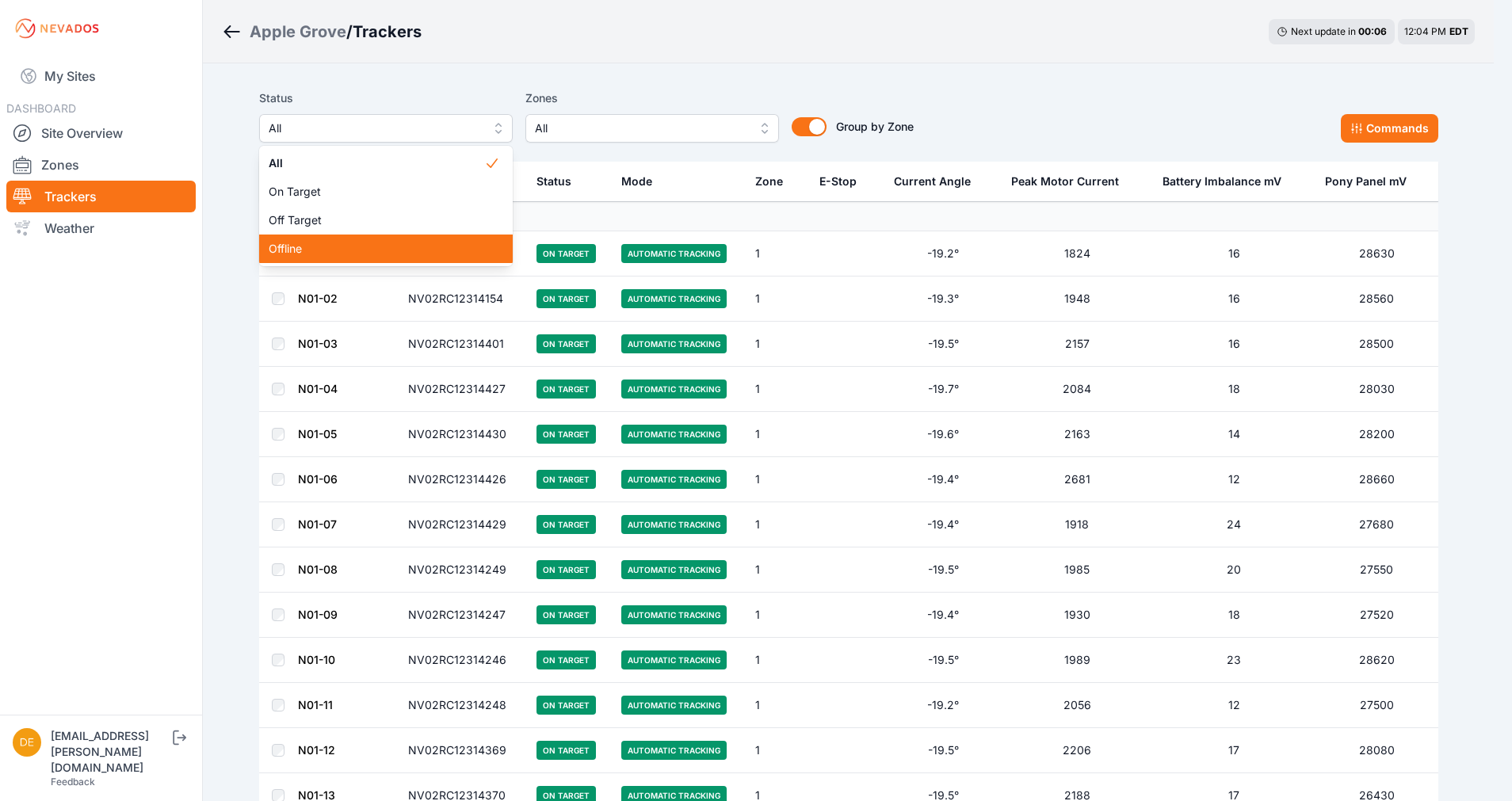 click on "Offline" at bounding box center [376, 249] 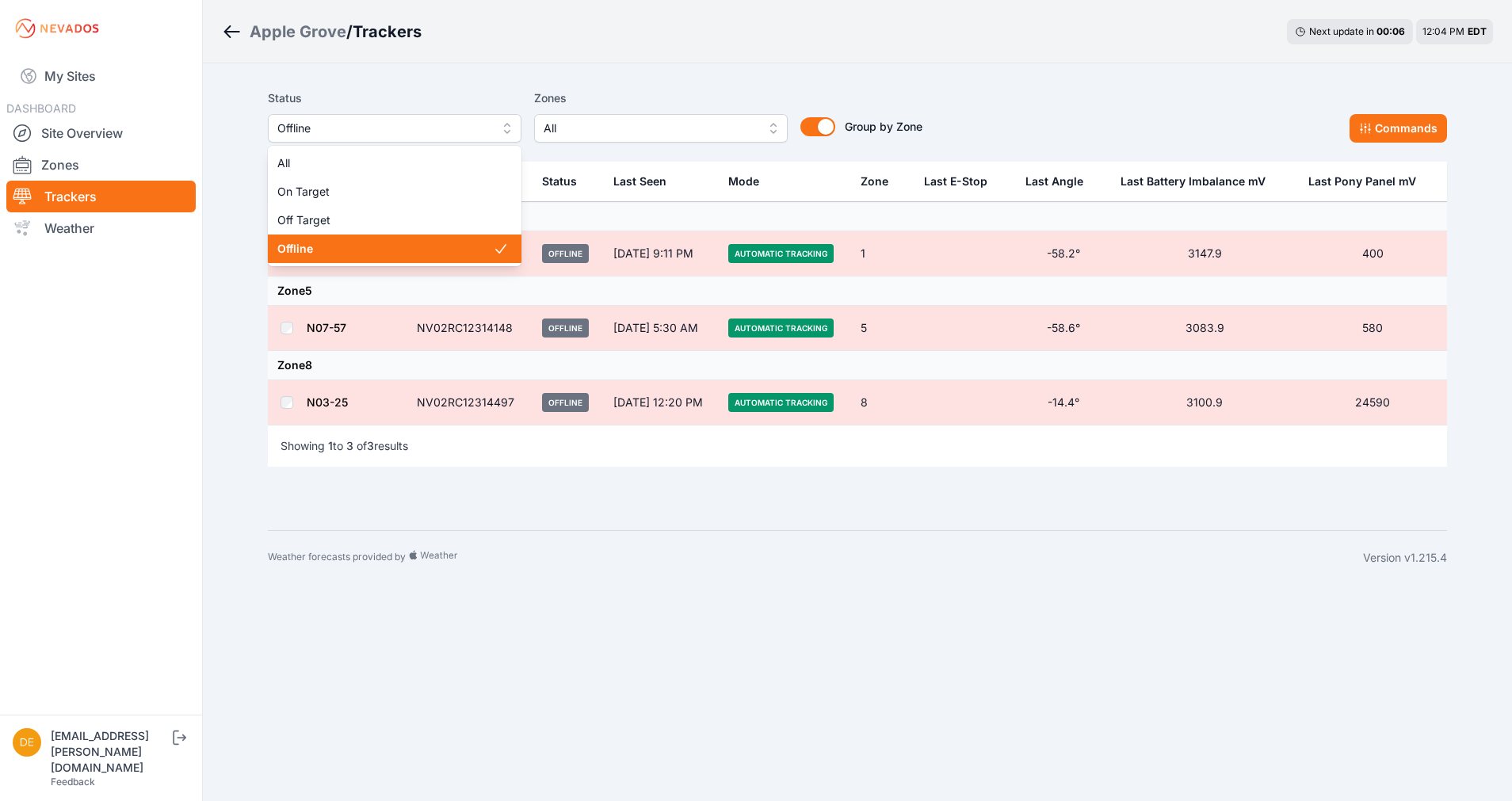click on "Offline" at bounding box center (395, 128) 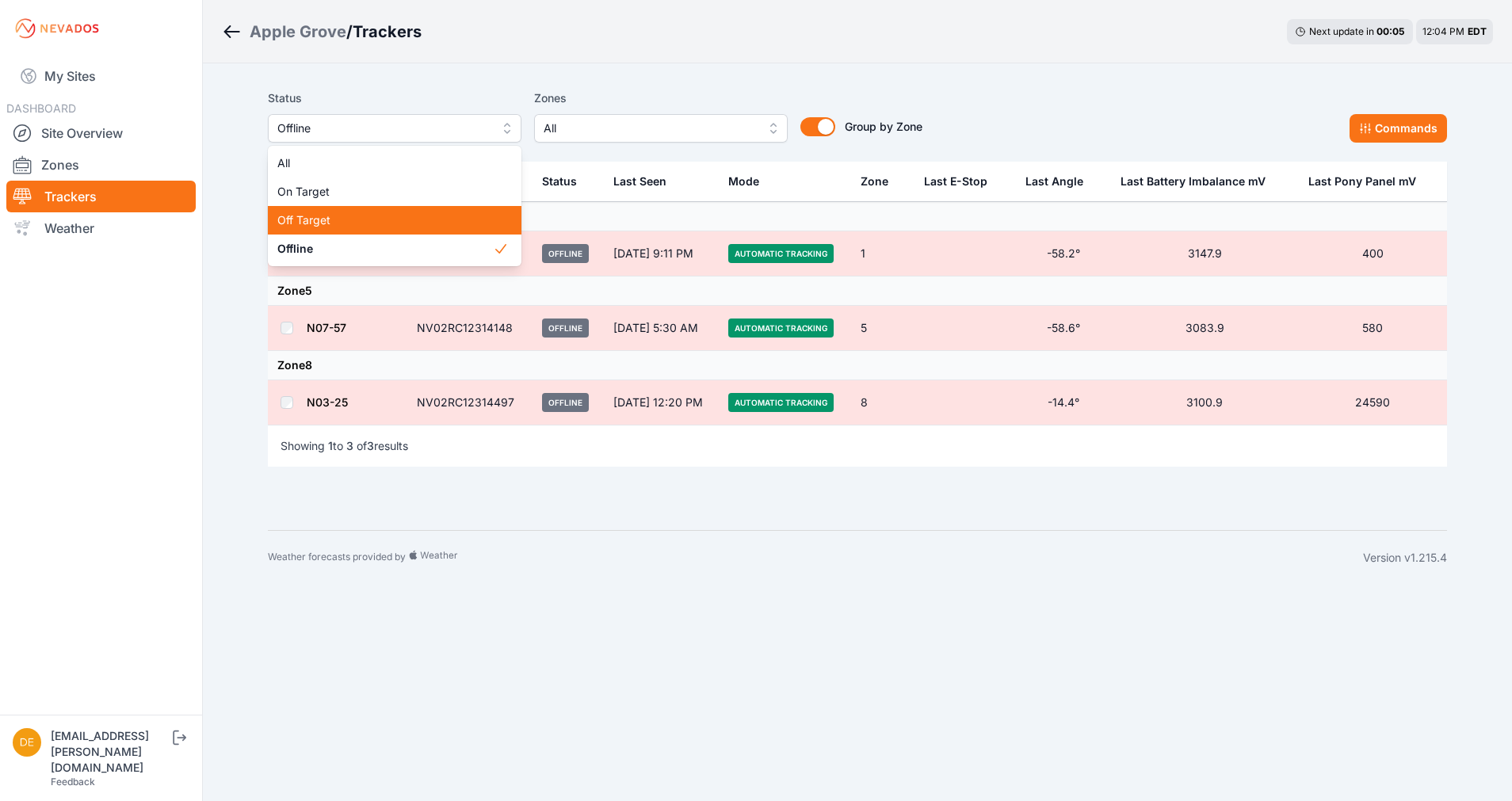 click on "Off Target" at bounding box center [385, 220] 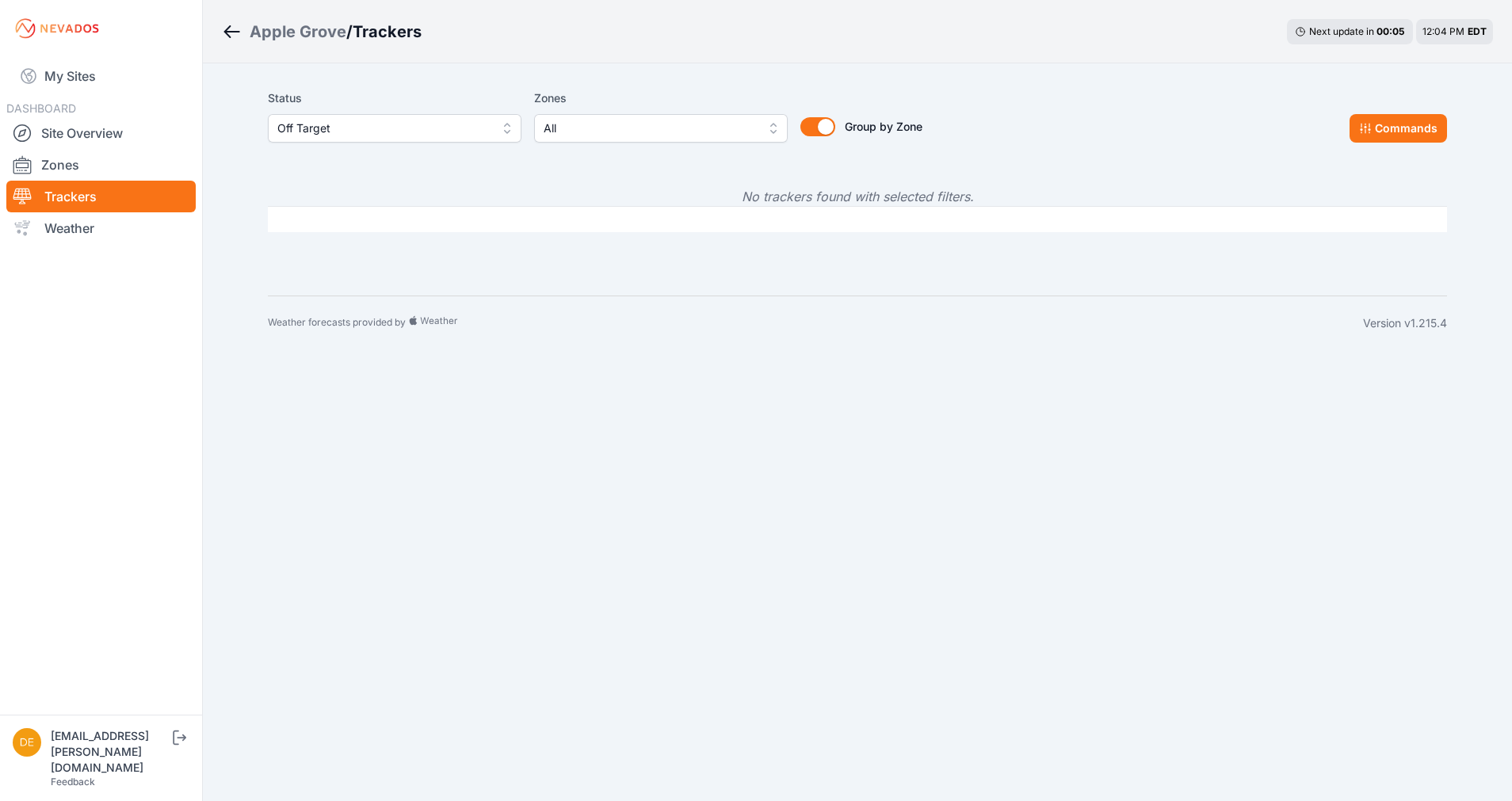 click on "Off Target" at bounding box center [384, 128] 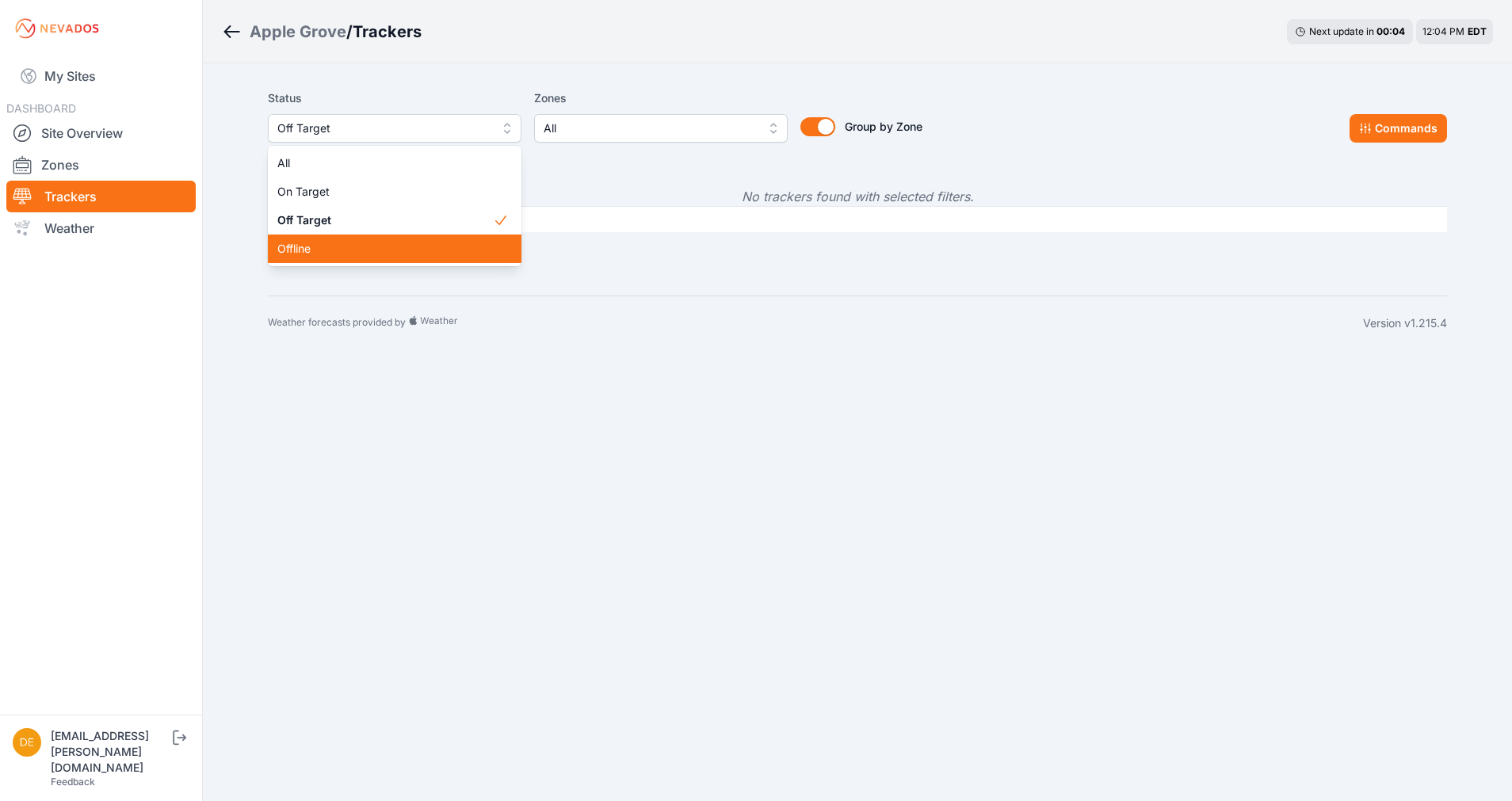 click on "Offline" at bounding box center [385, 249] 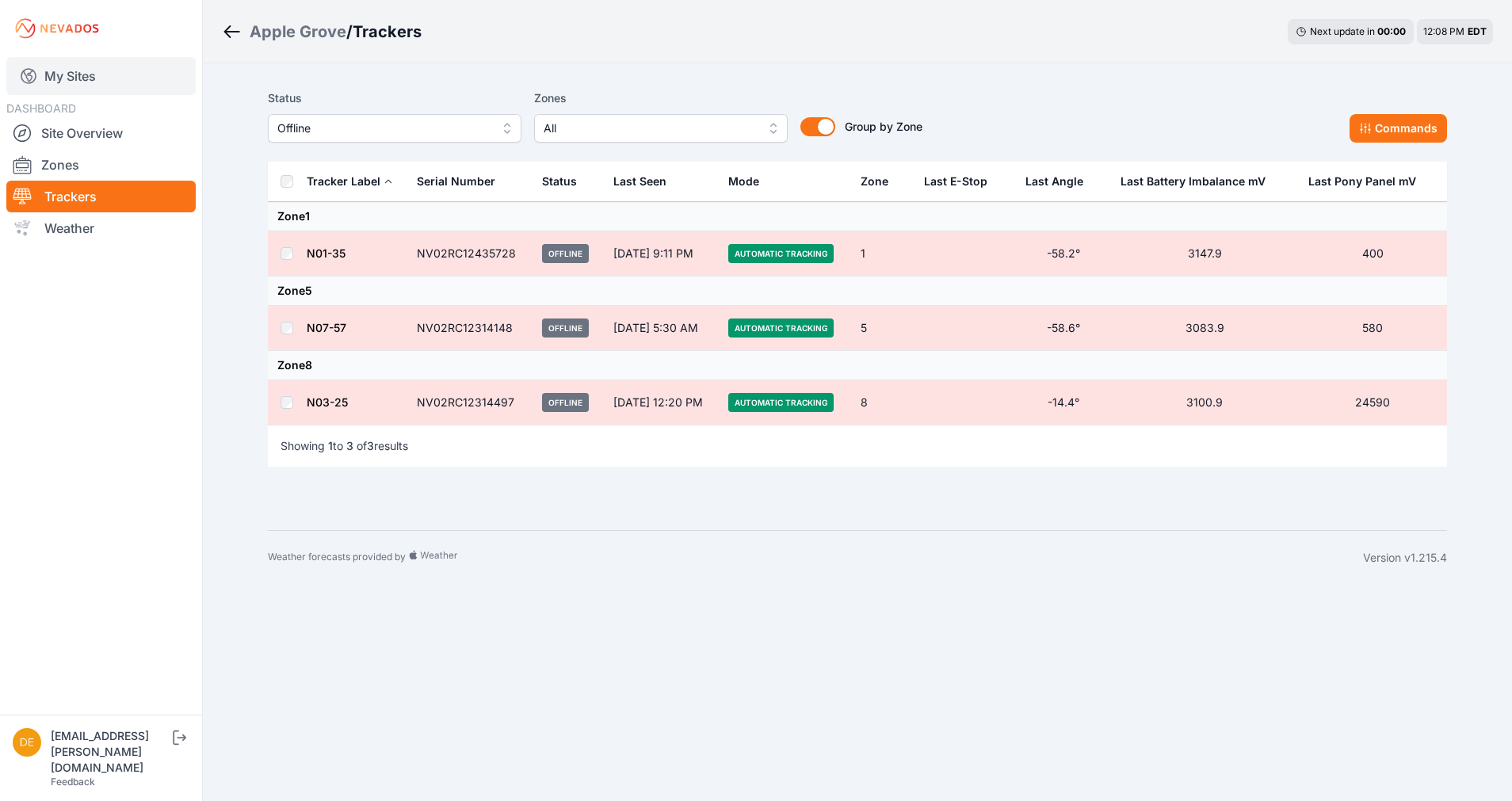 click on "My Sites" at bounding box center [101, 76] 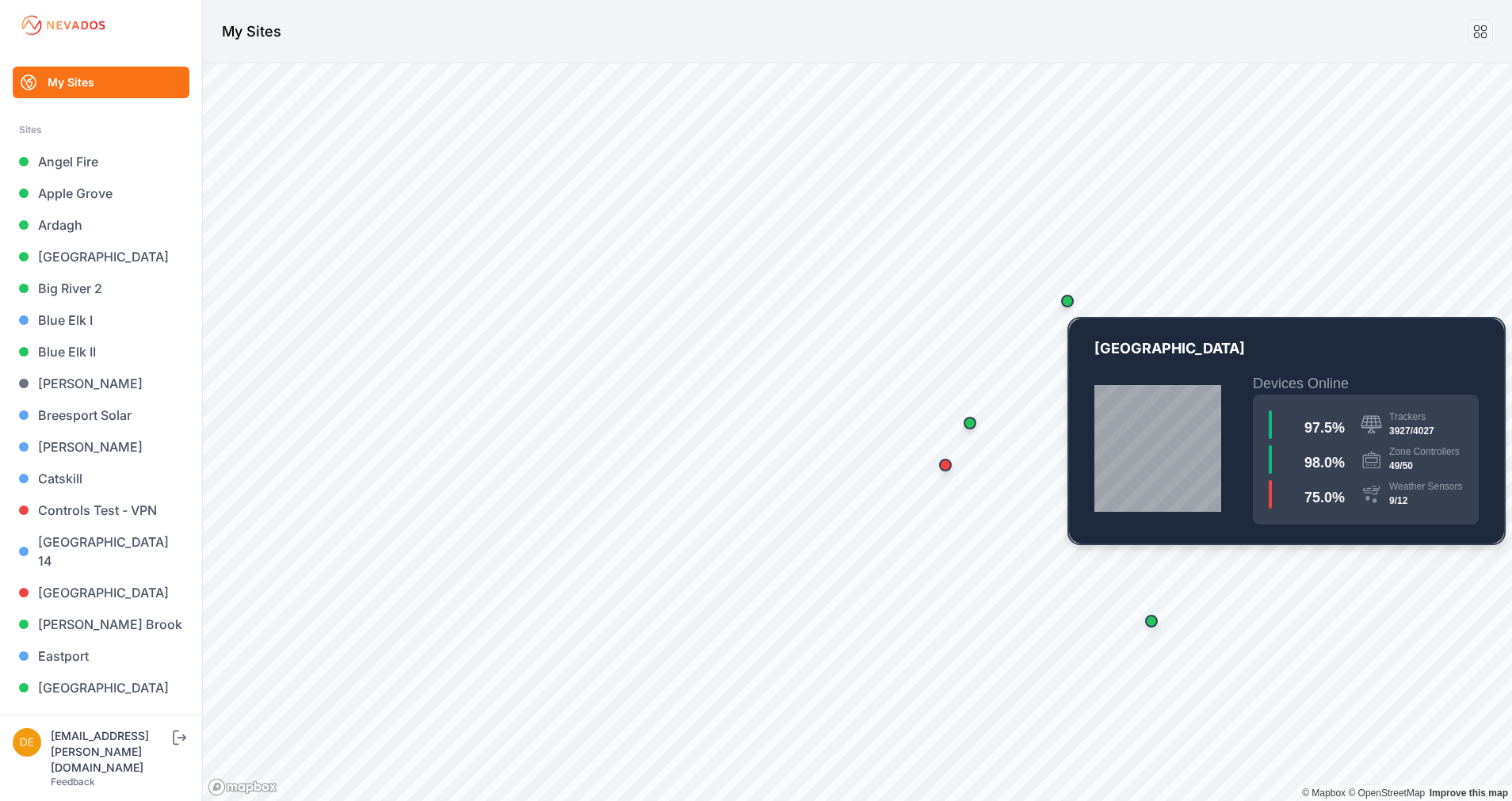 click at bounding box center [1067, 301] 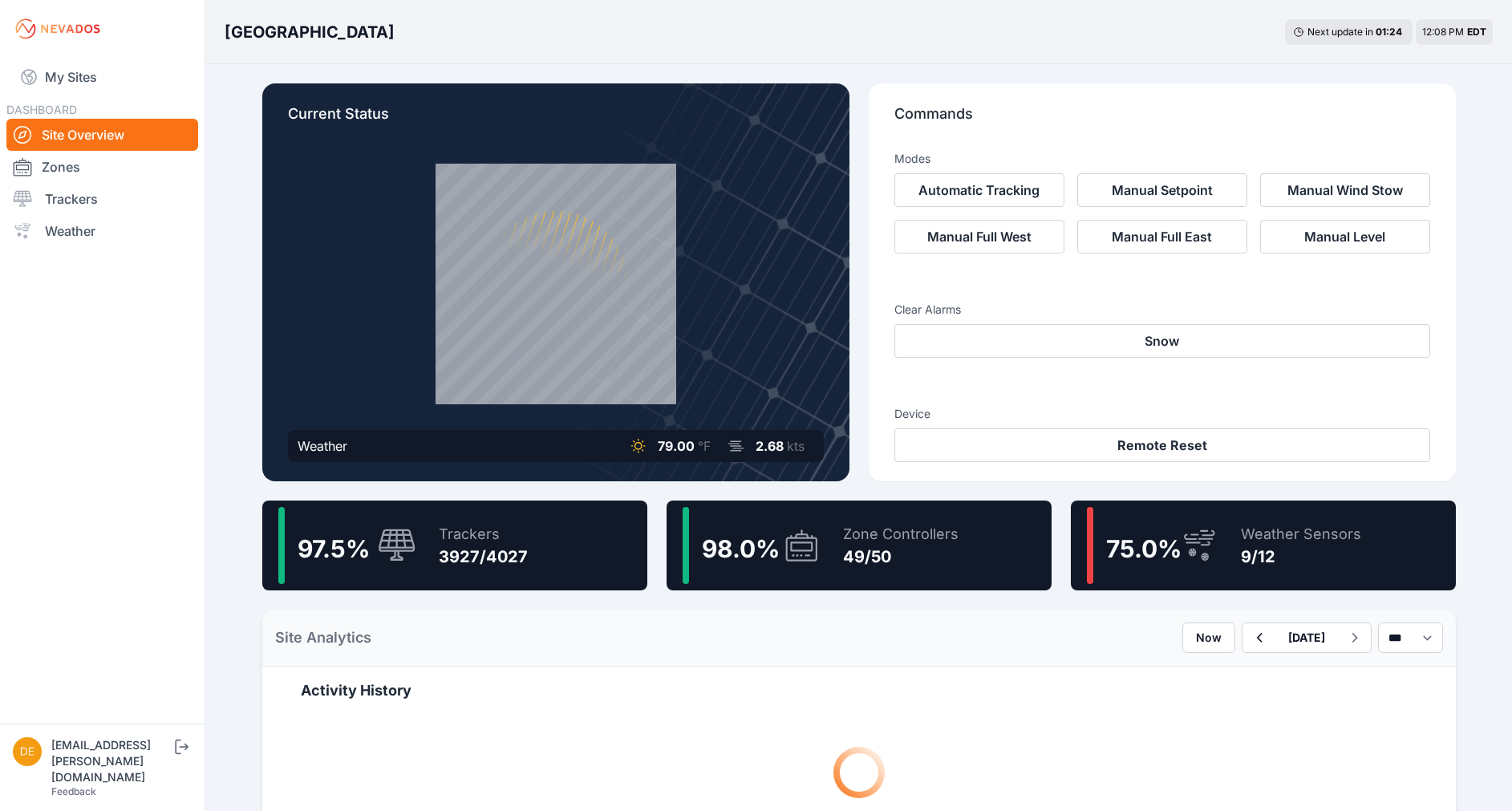click on "75.0 %" at bounding box center (1138, 545) 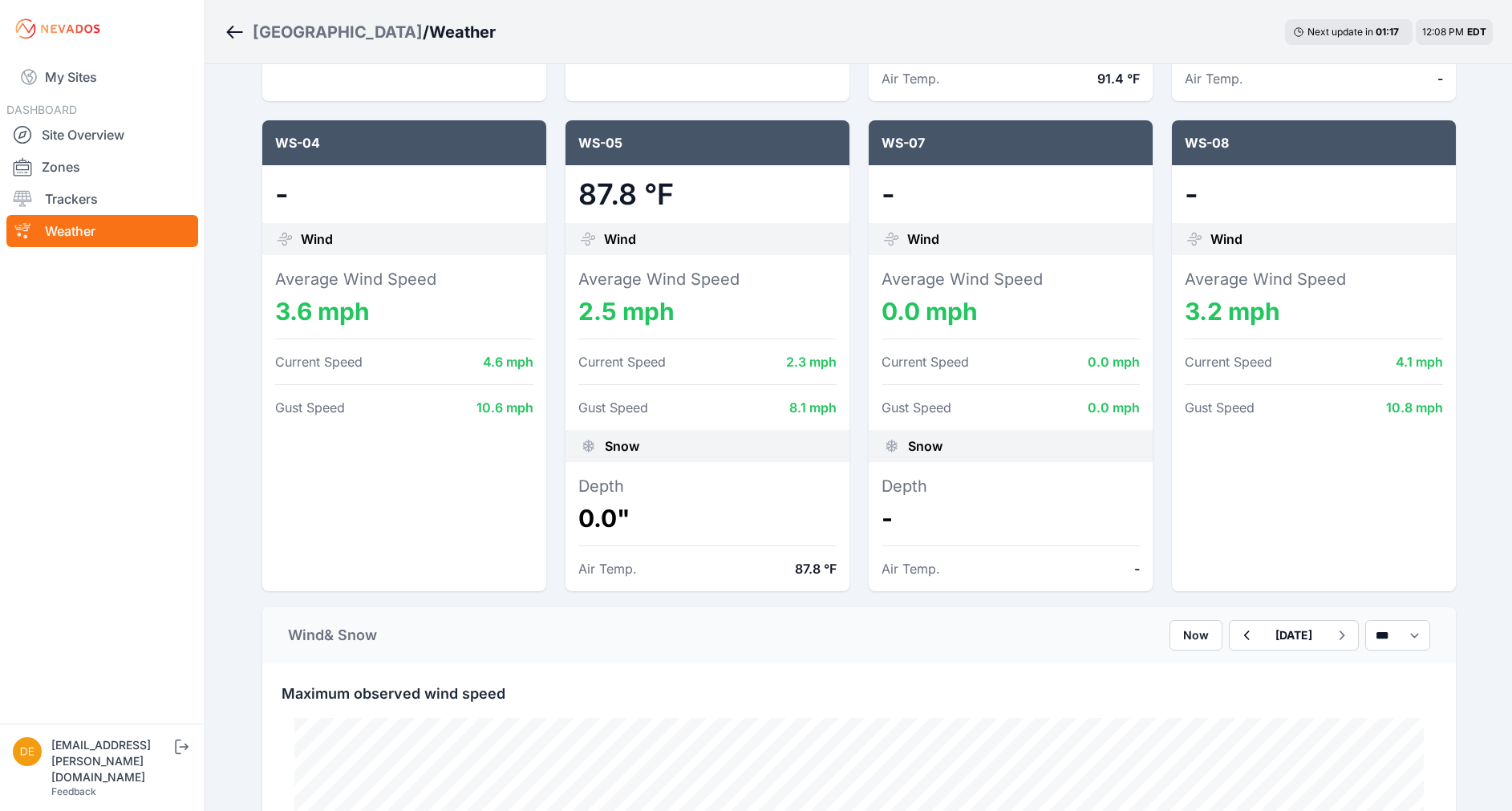 scroll, scrollTop: 602, scrollLeft: 0, axis: vertical 